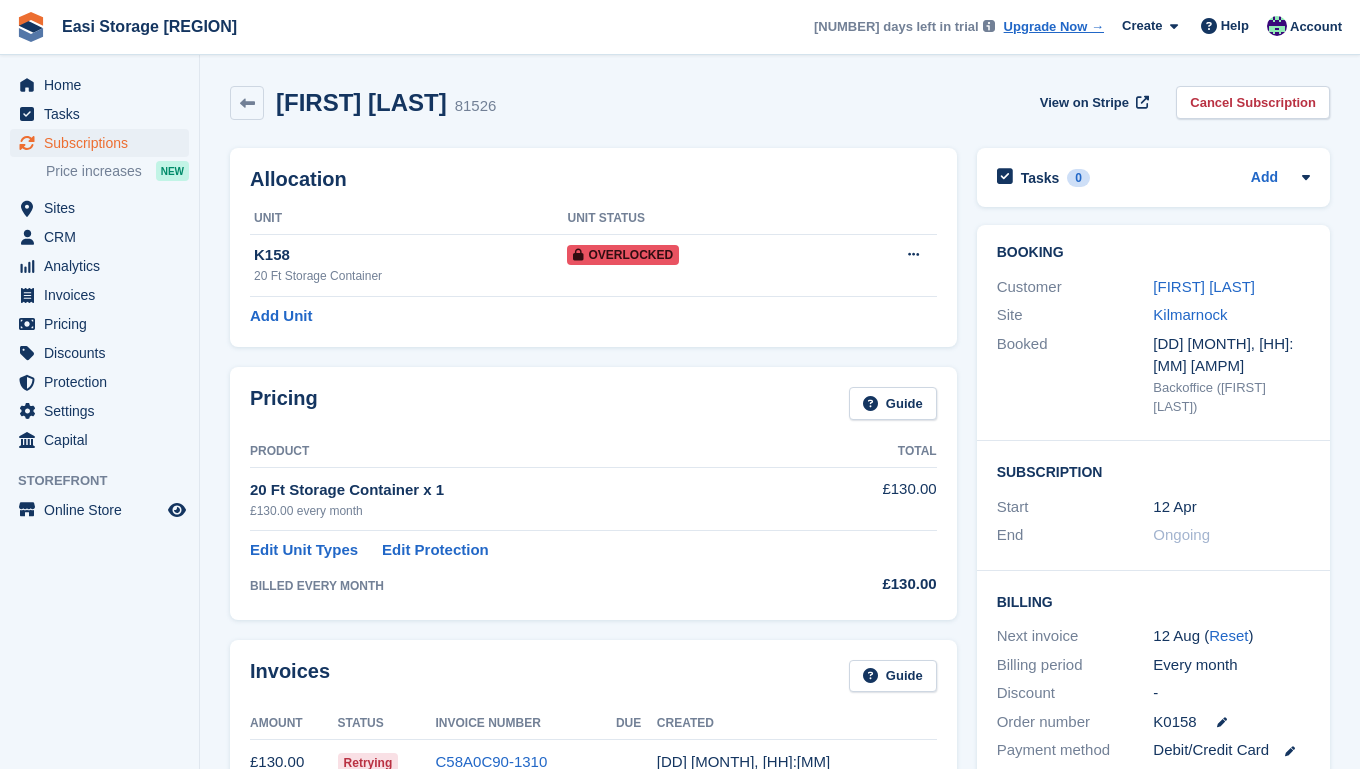 scroll, scrollTop: 0, scrollLeft: 0, axis: both 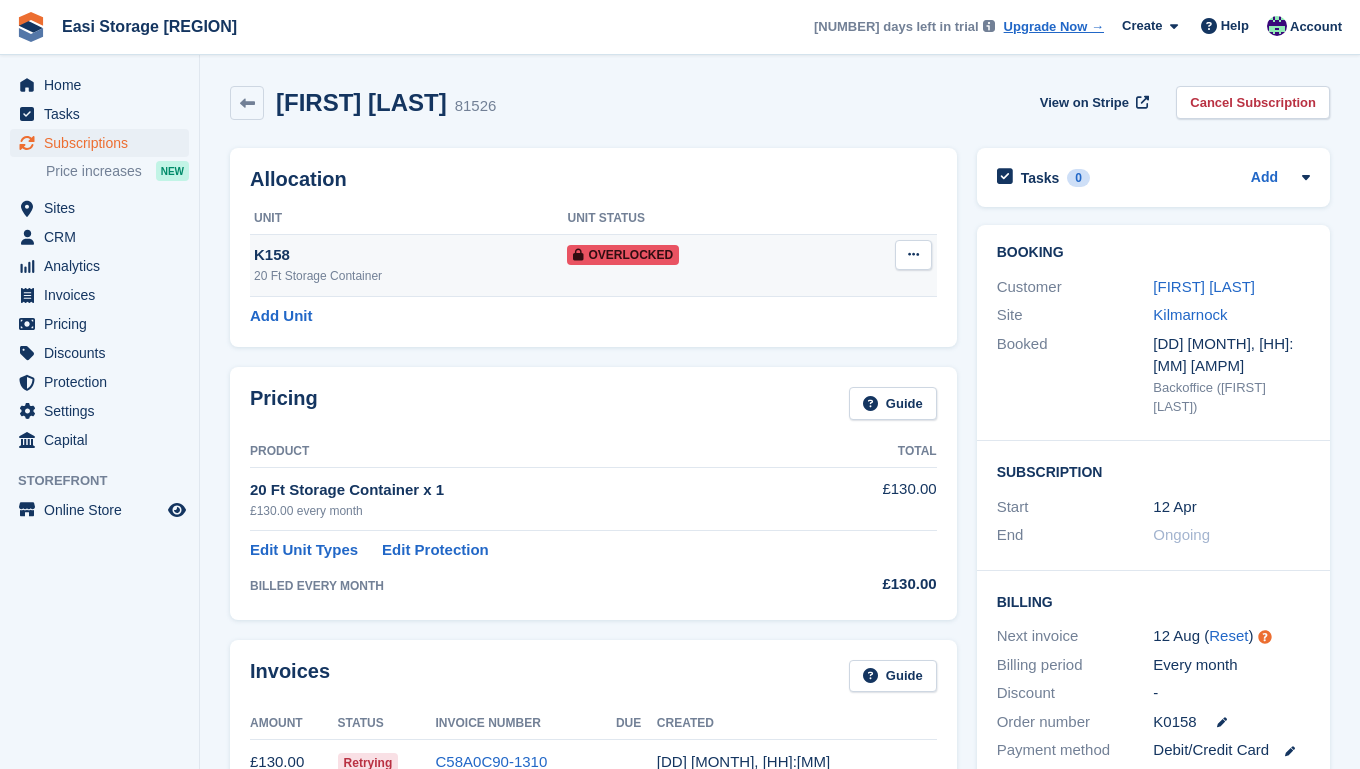 click at bounding box center (913, 254) 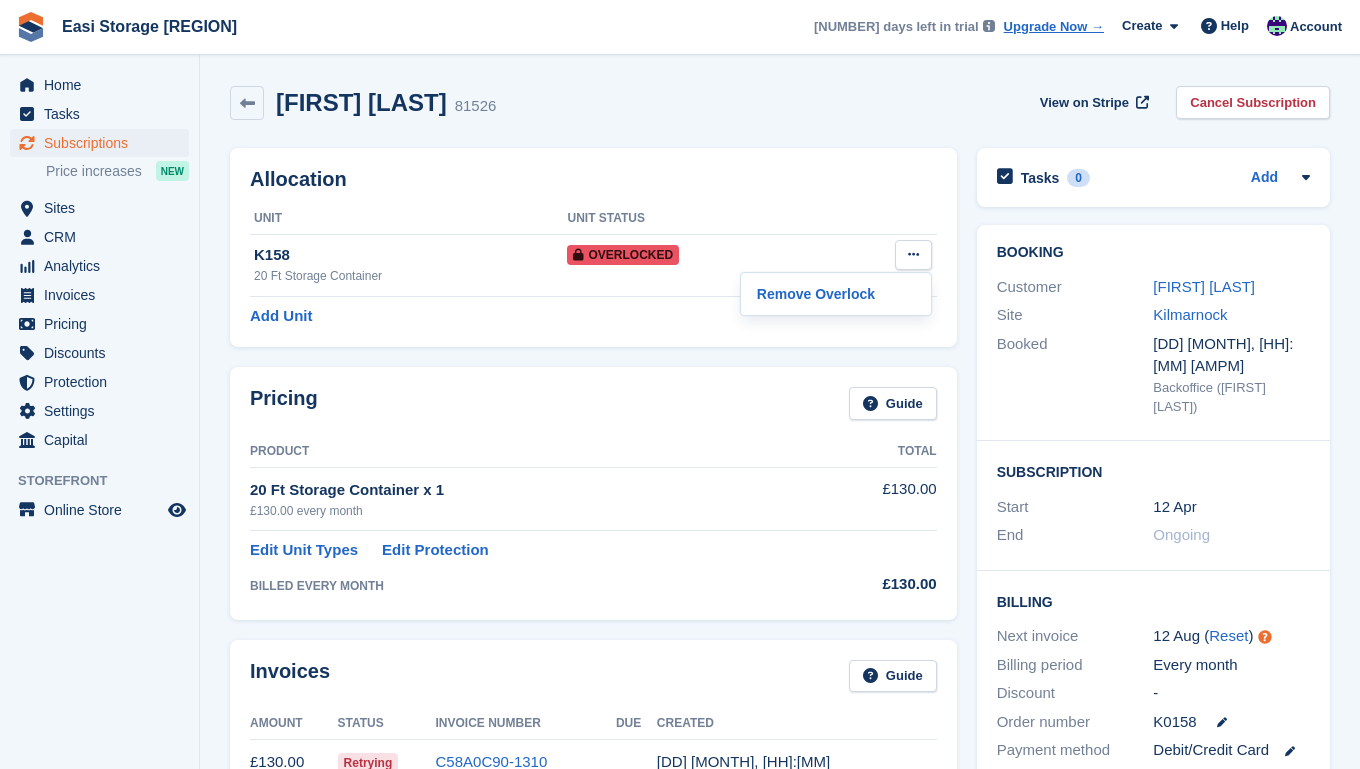 click on "Pricing
Guide
Product
Total
20 Ft  Storage Container x 1
£130.00 every month
£130.00
Edit Unit Types
Edit Protection
BILLED EVERY MONTH
£130.00" at bounding box center [593, 493] 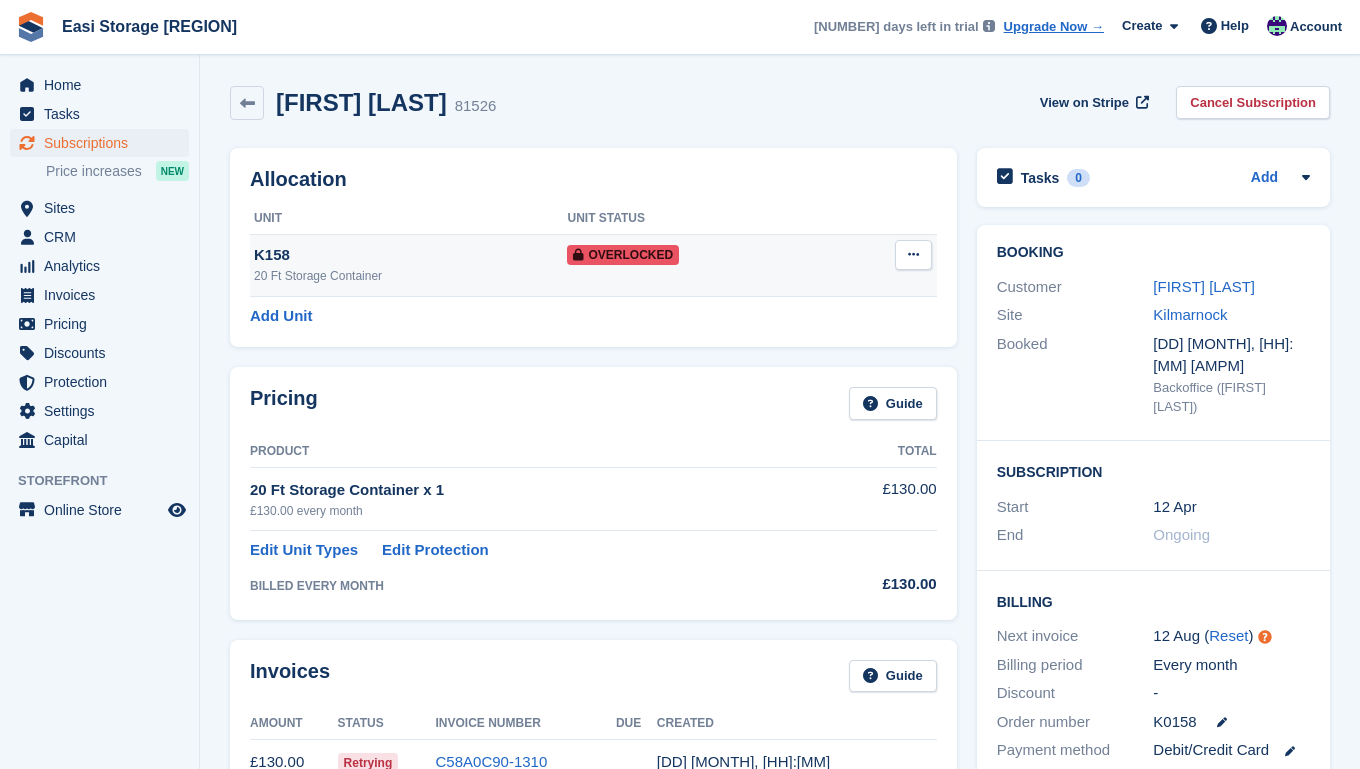 click at bounding box center [913, 254] 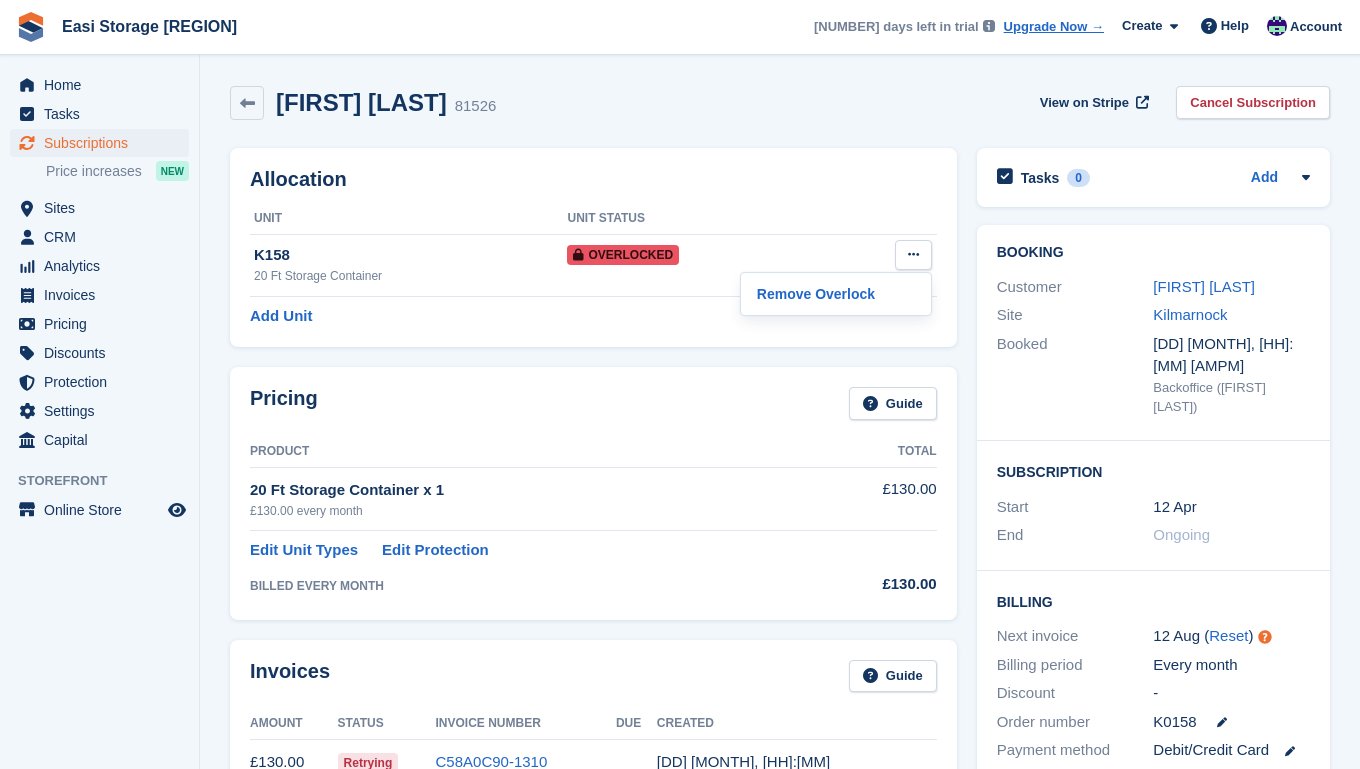 scroll, scrollTop: 0, scrollLeft: 0, axis: both 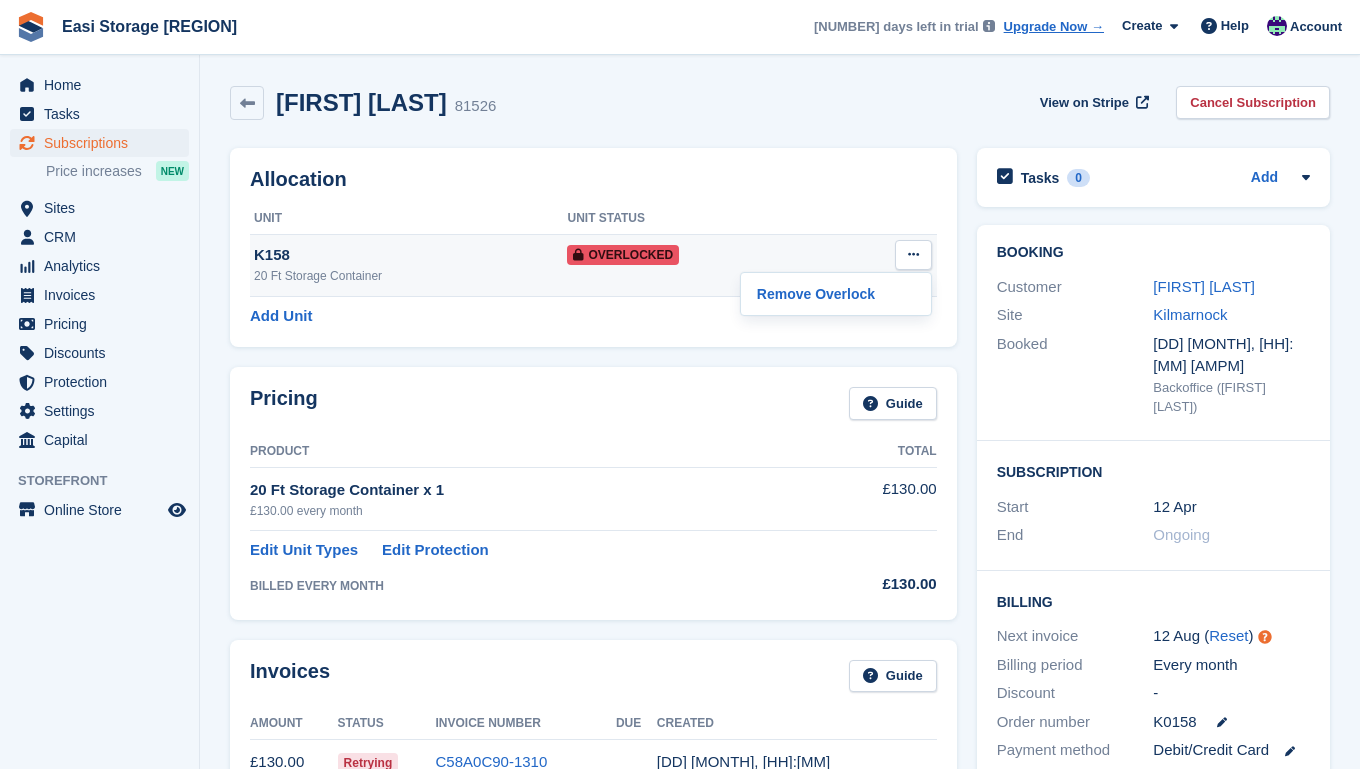 click on "K158" at bounding box center [410, 255] 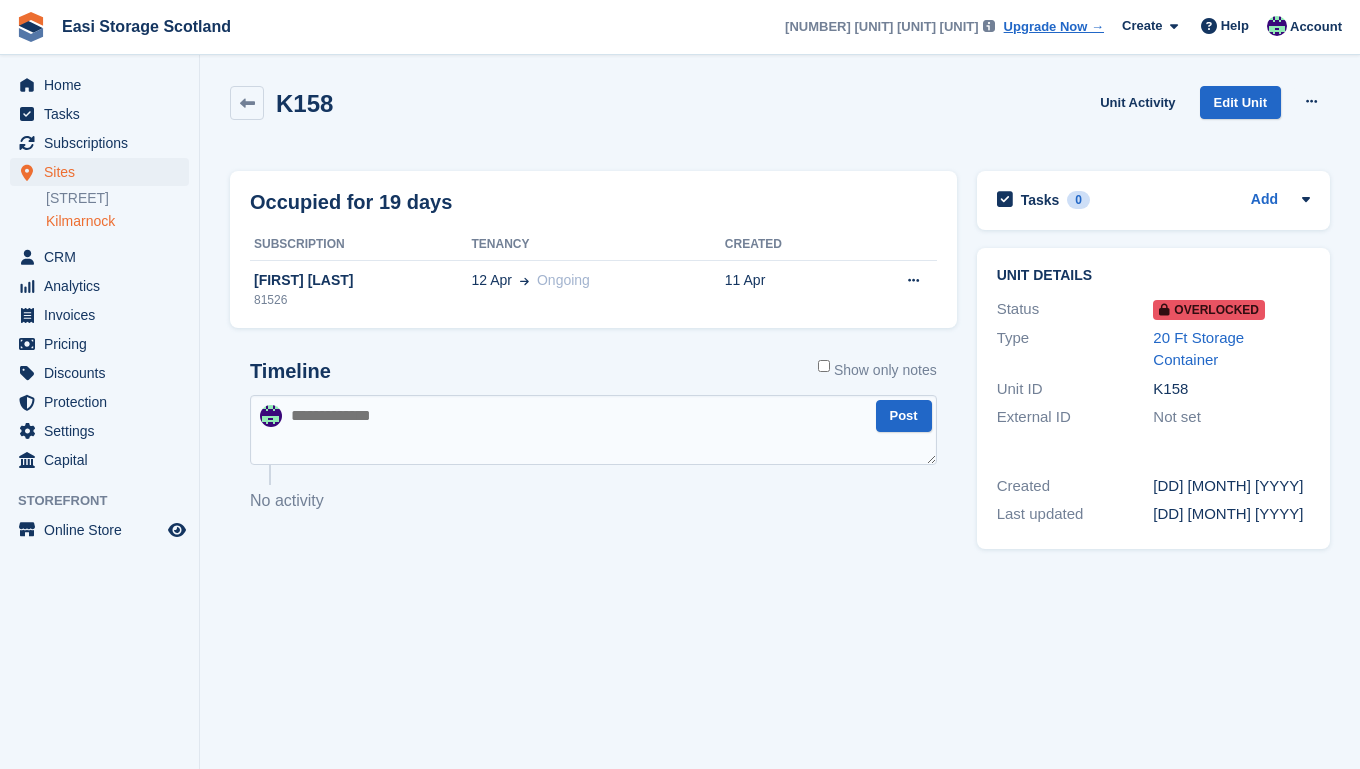 scroll, scrollTop: 0, scrollLeft: 0, axis: both 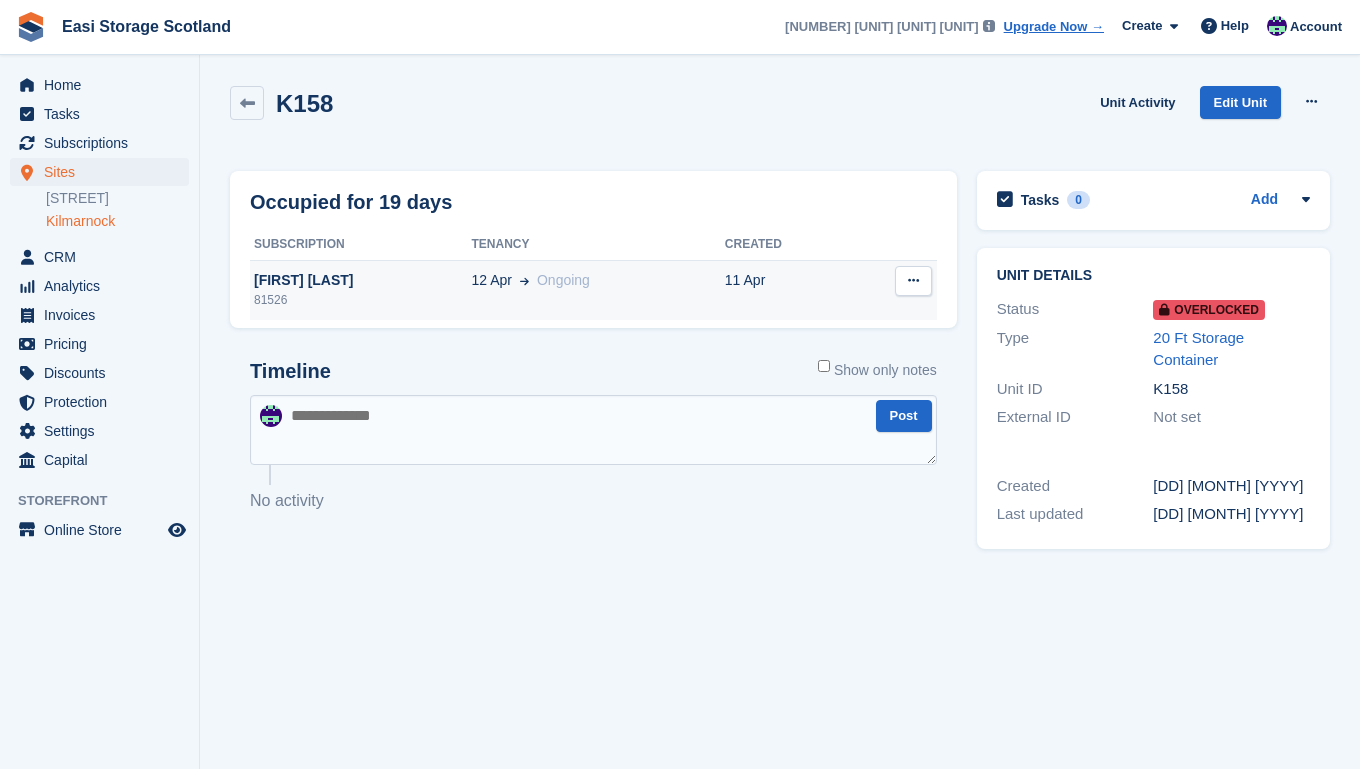 click at bounding box center (913, 280) 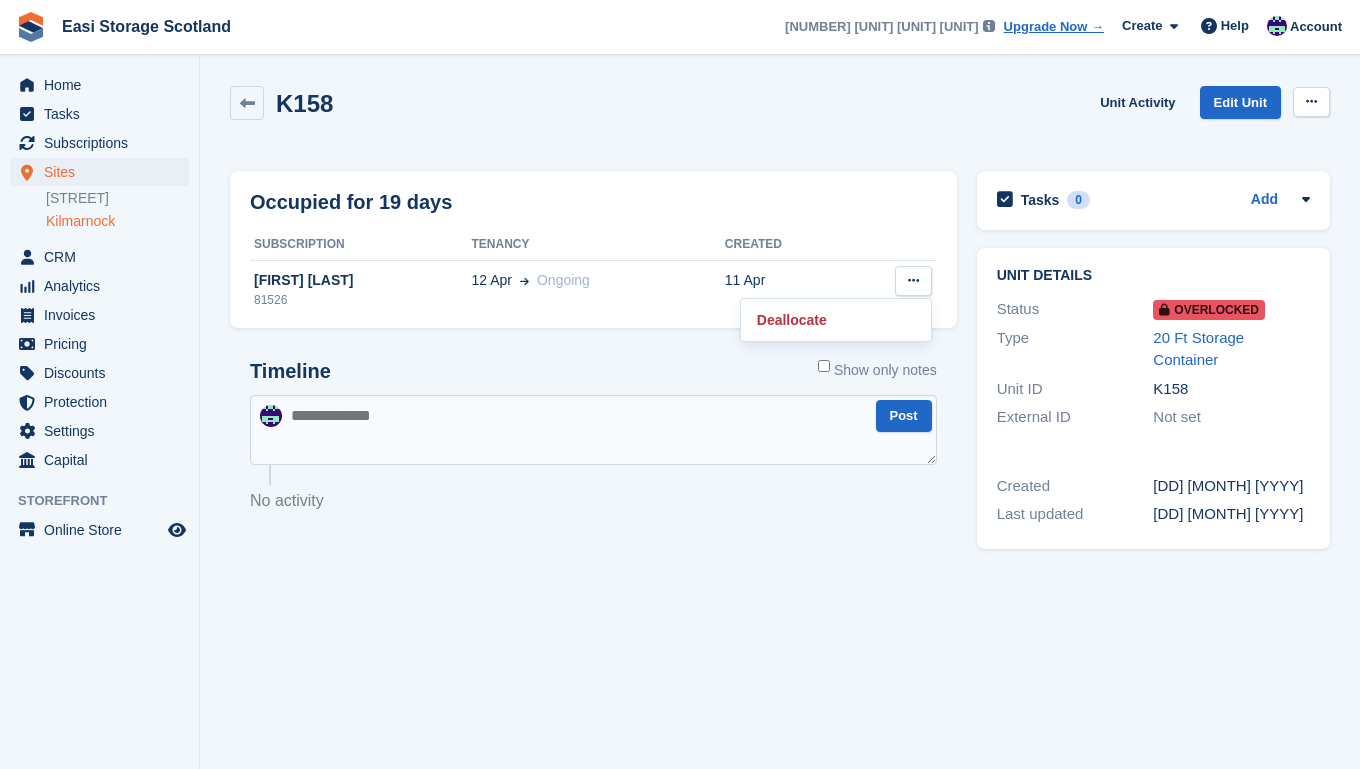 click at bounding box center (1311, 101) 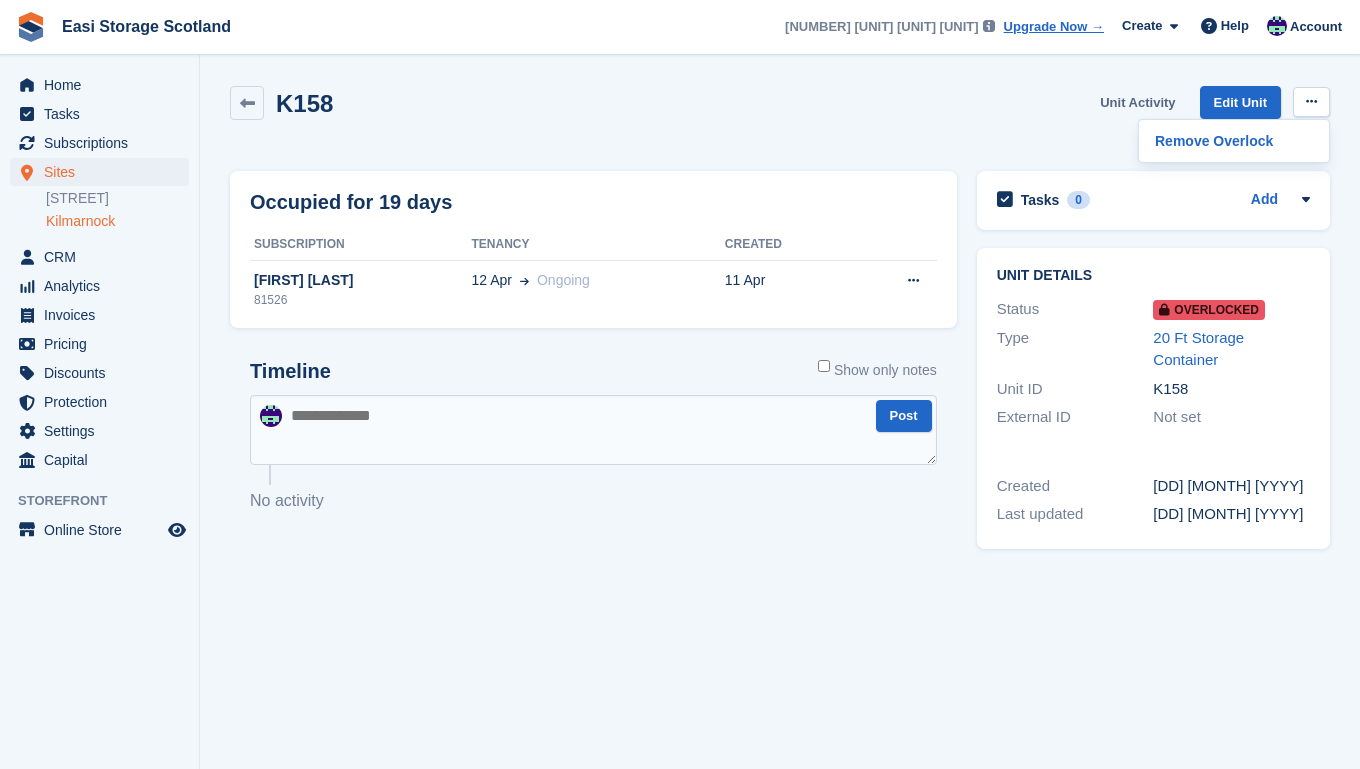 click on "Unit Activity" at bounding box center (1137, 102) 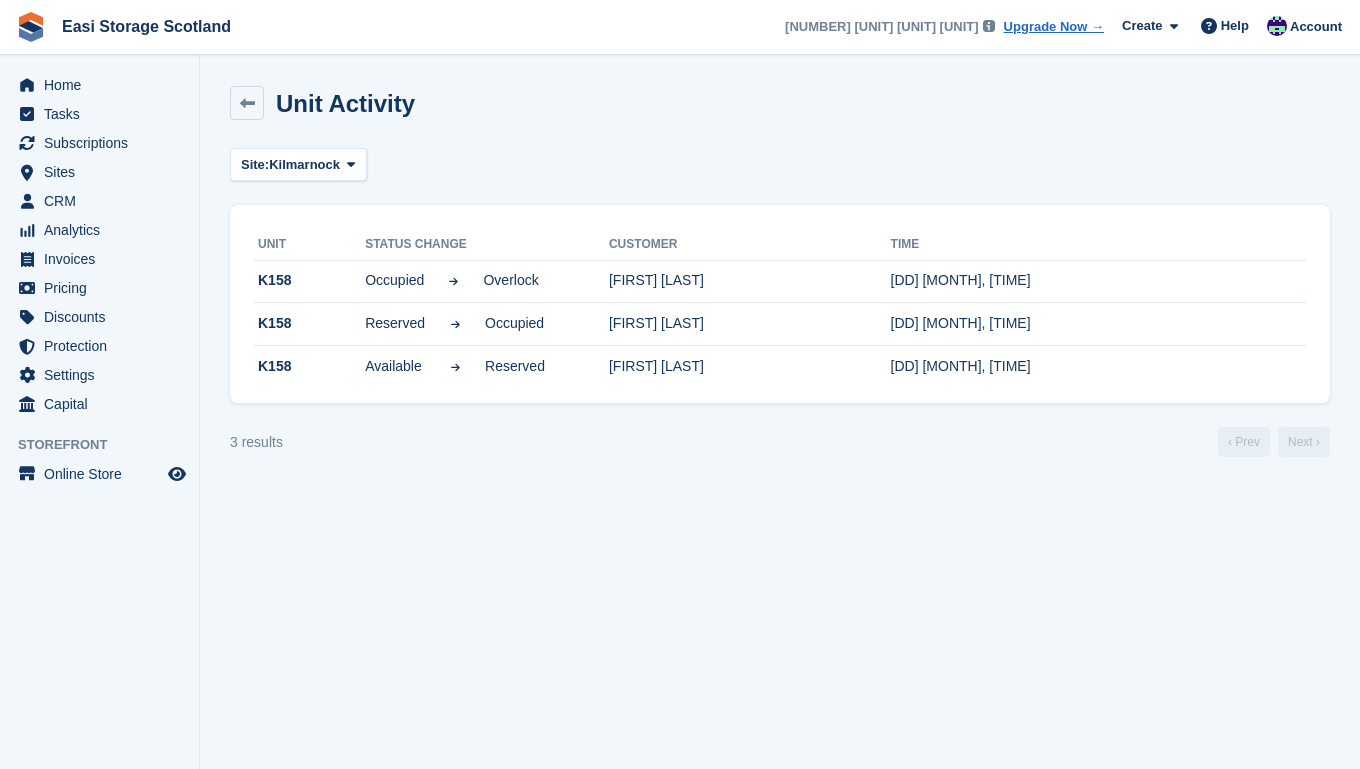 click on "Unit Activity" at bounding box center [780, 115] 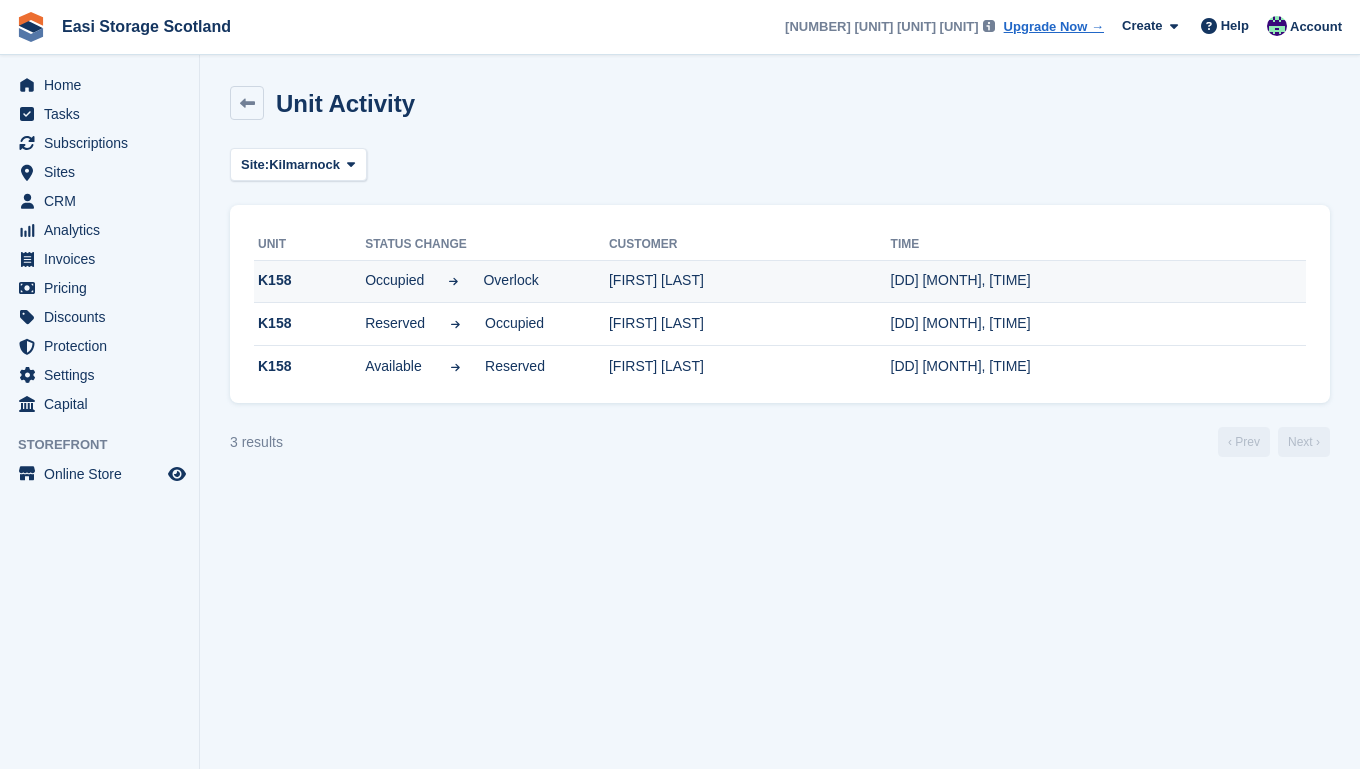 click on "[FIRST] [LAST]" at bounding box center (750, 281) 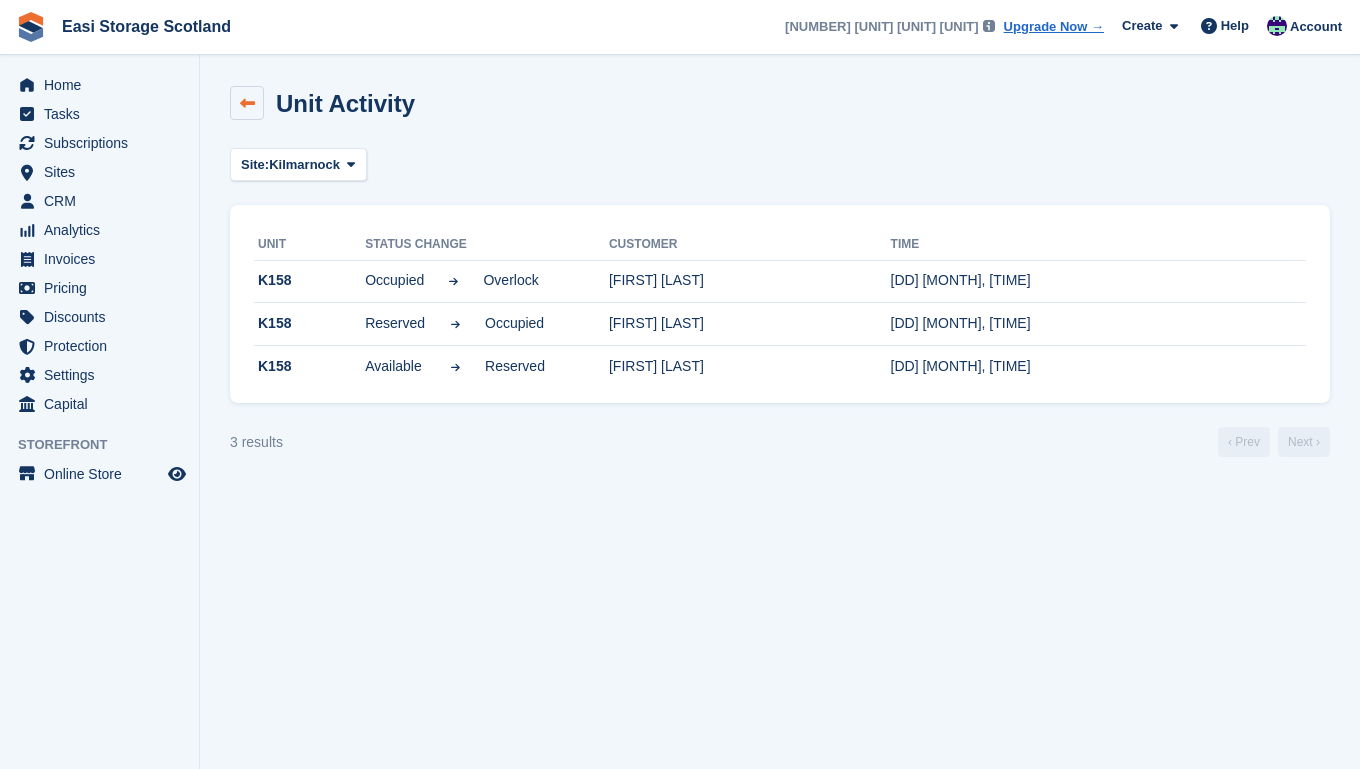 click at bounding box center (247, 103) 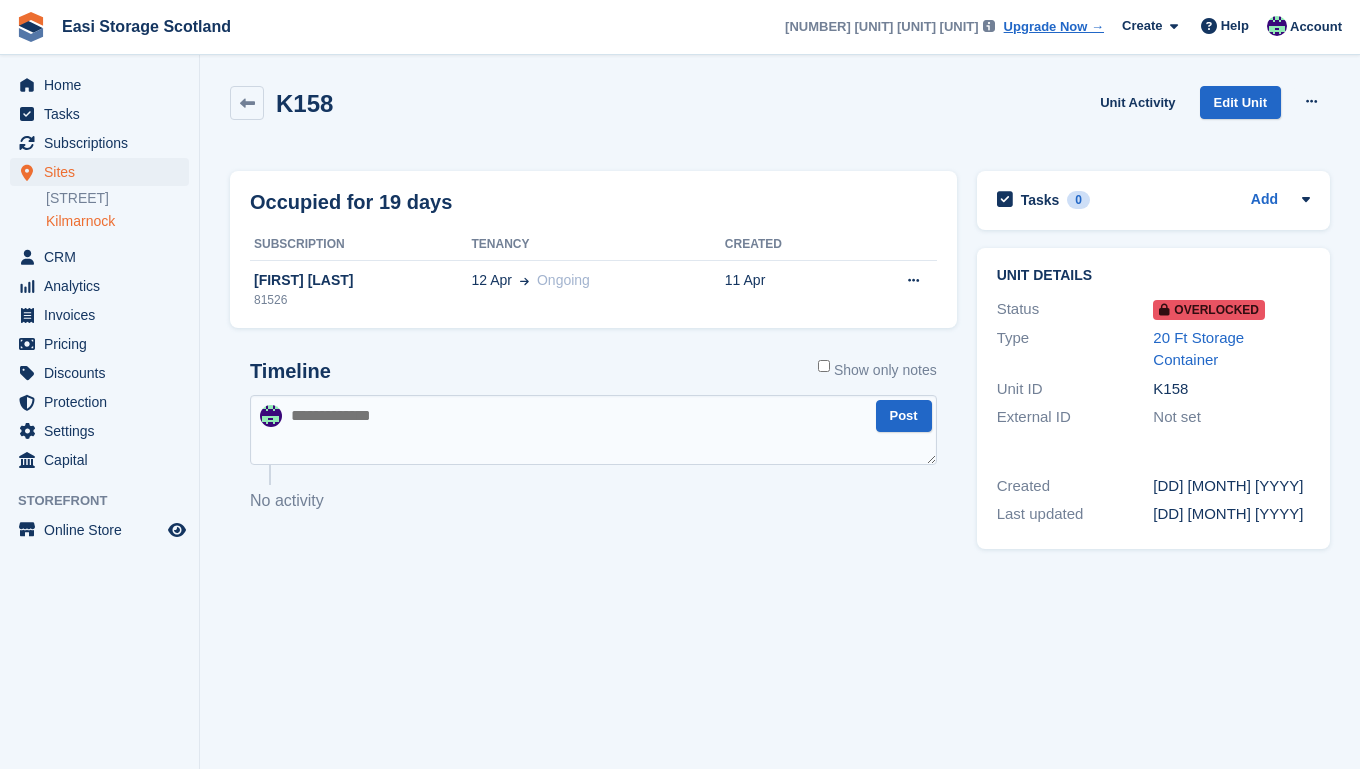 click at bounding box center (247, 103) 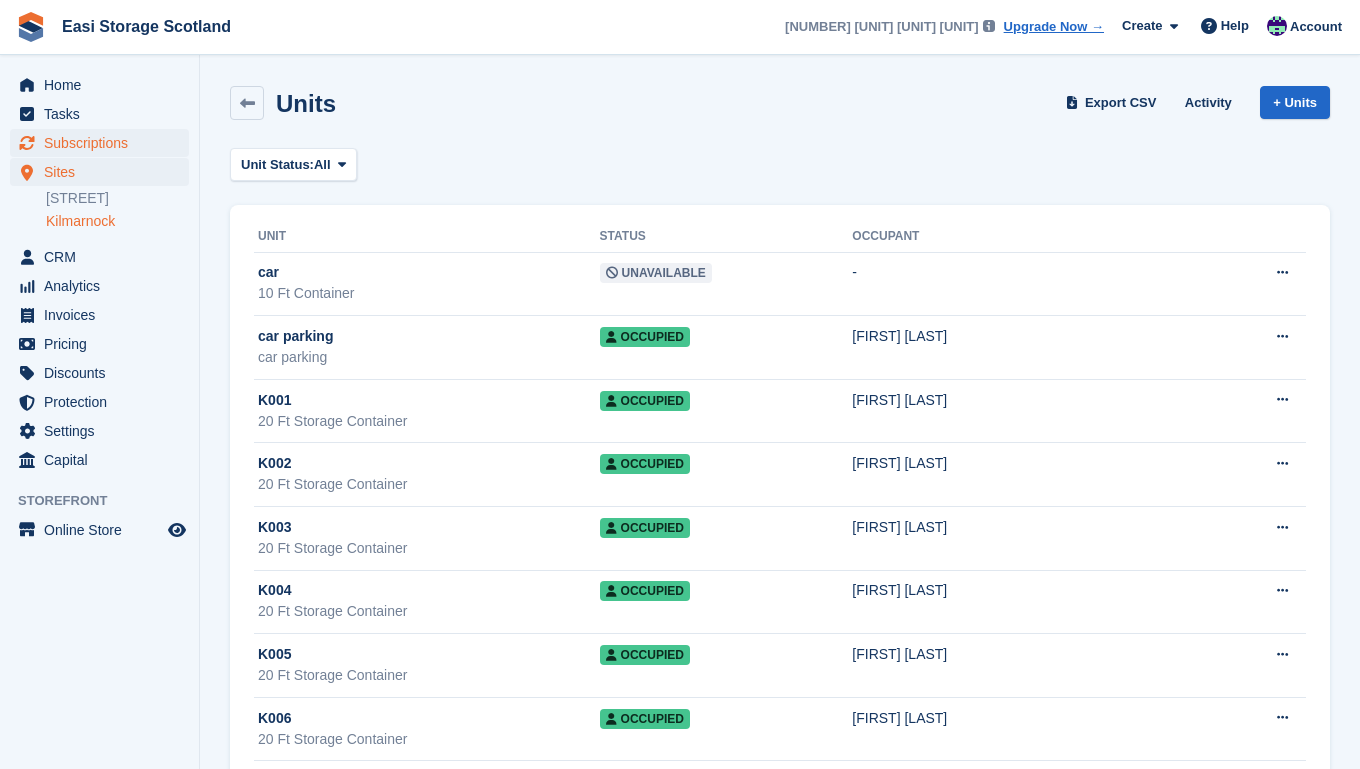 click on "Subscriptions" at bounding box center [104, 143] 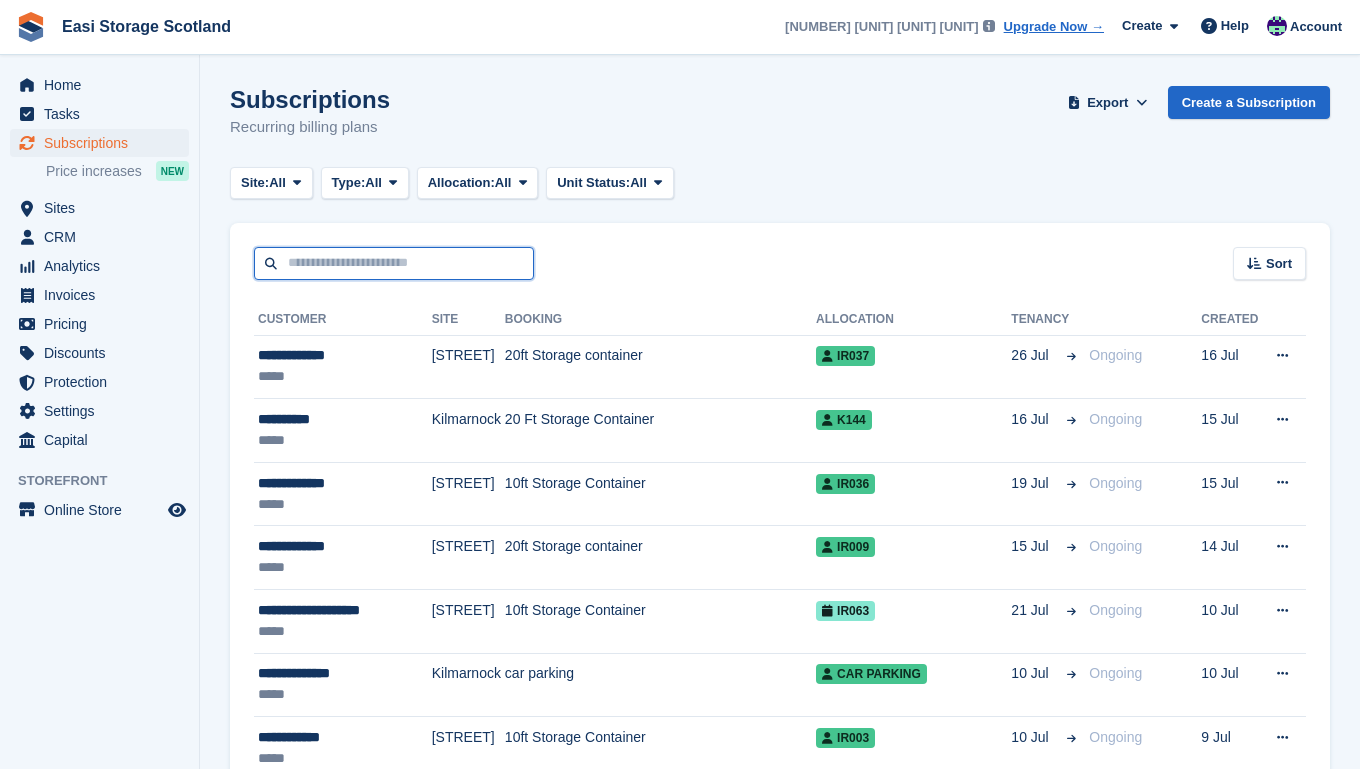click at bounding box center [394, 263] 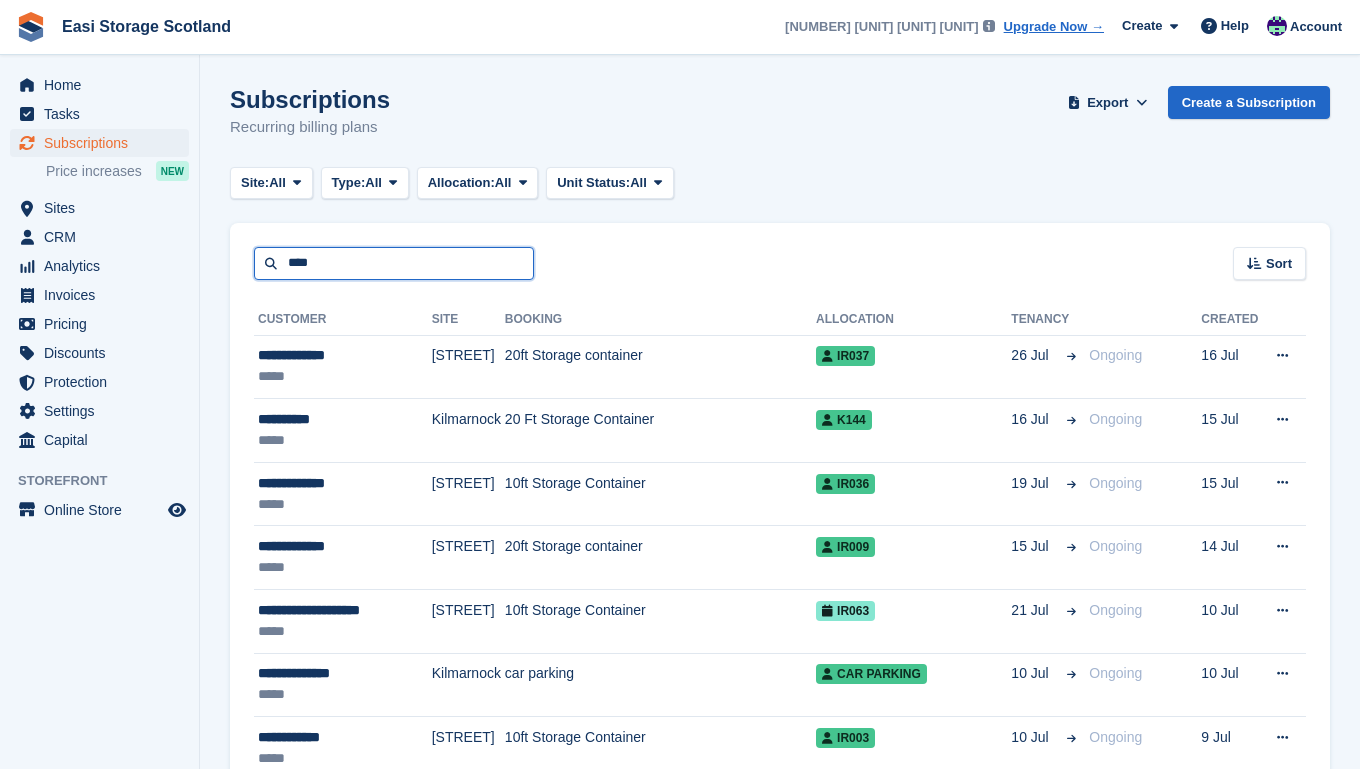 type on "****" 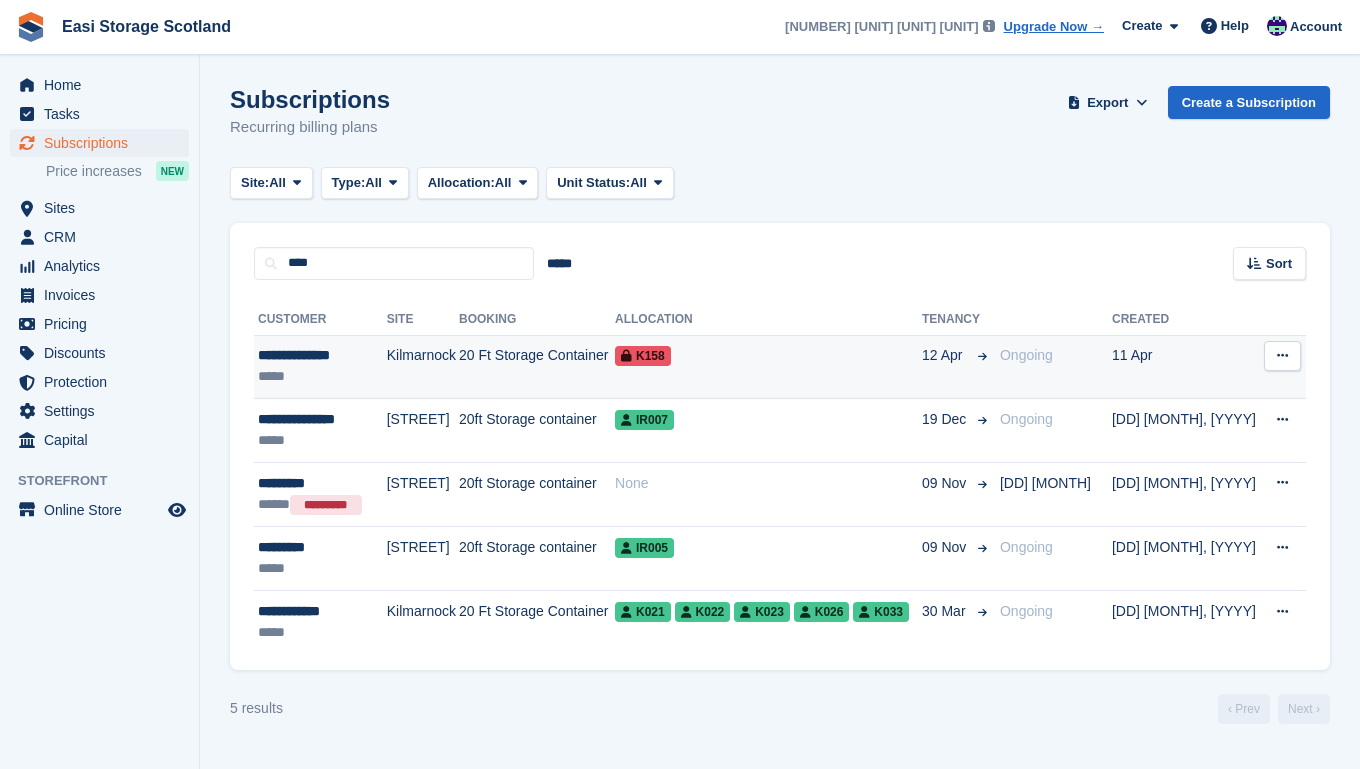 click on "Kilmarnock" at bounding box center (423, 367) 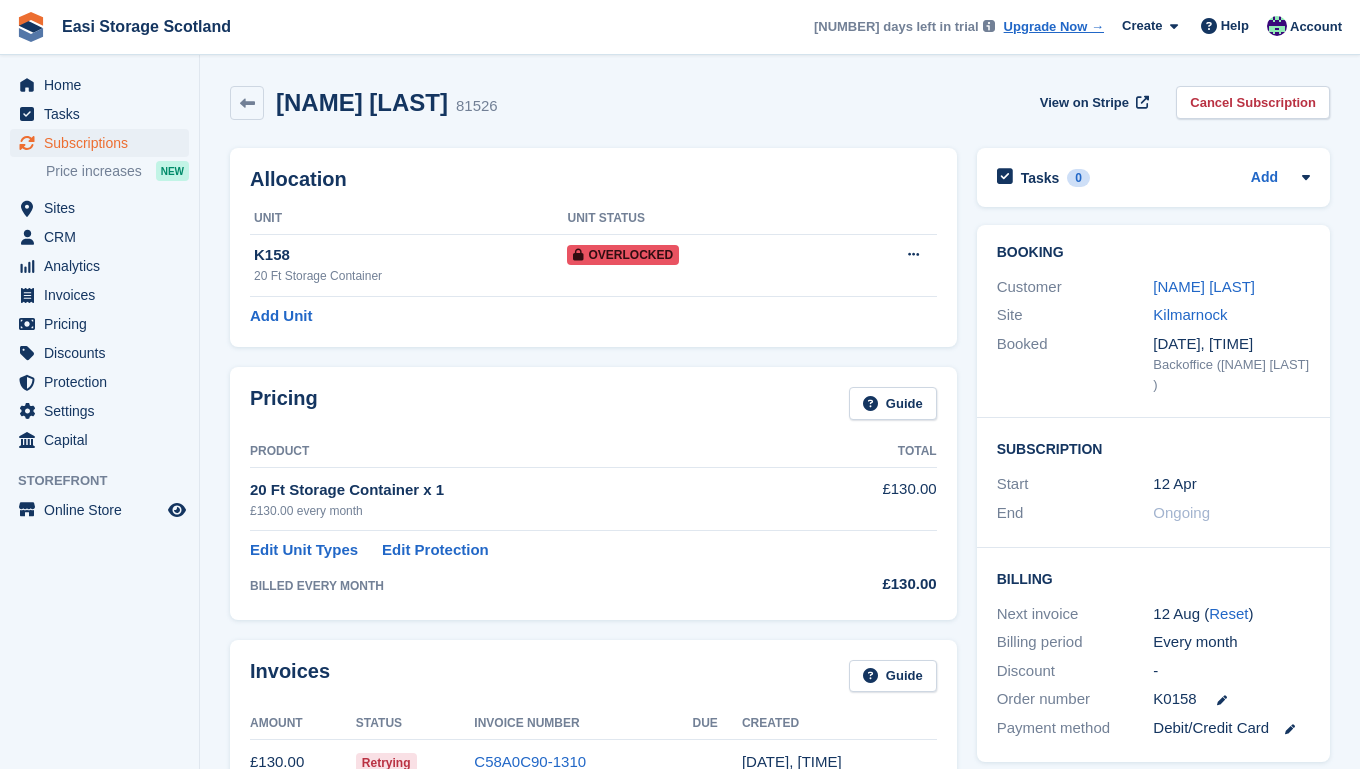 scroll, scrollTop: 0, scrollLeft: 0, axis: both 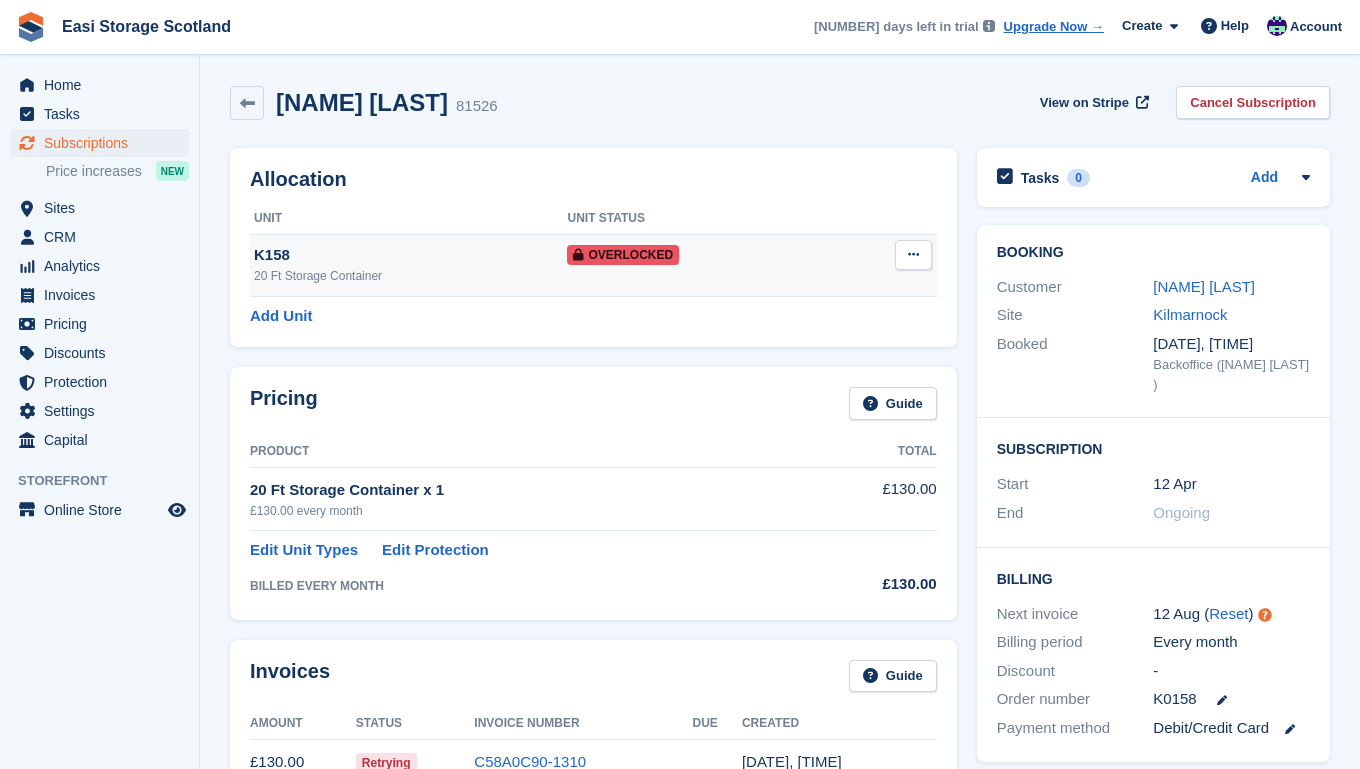 click at bounding box center (913, 254) 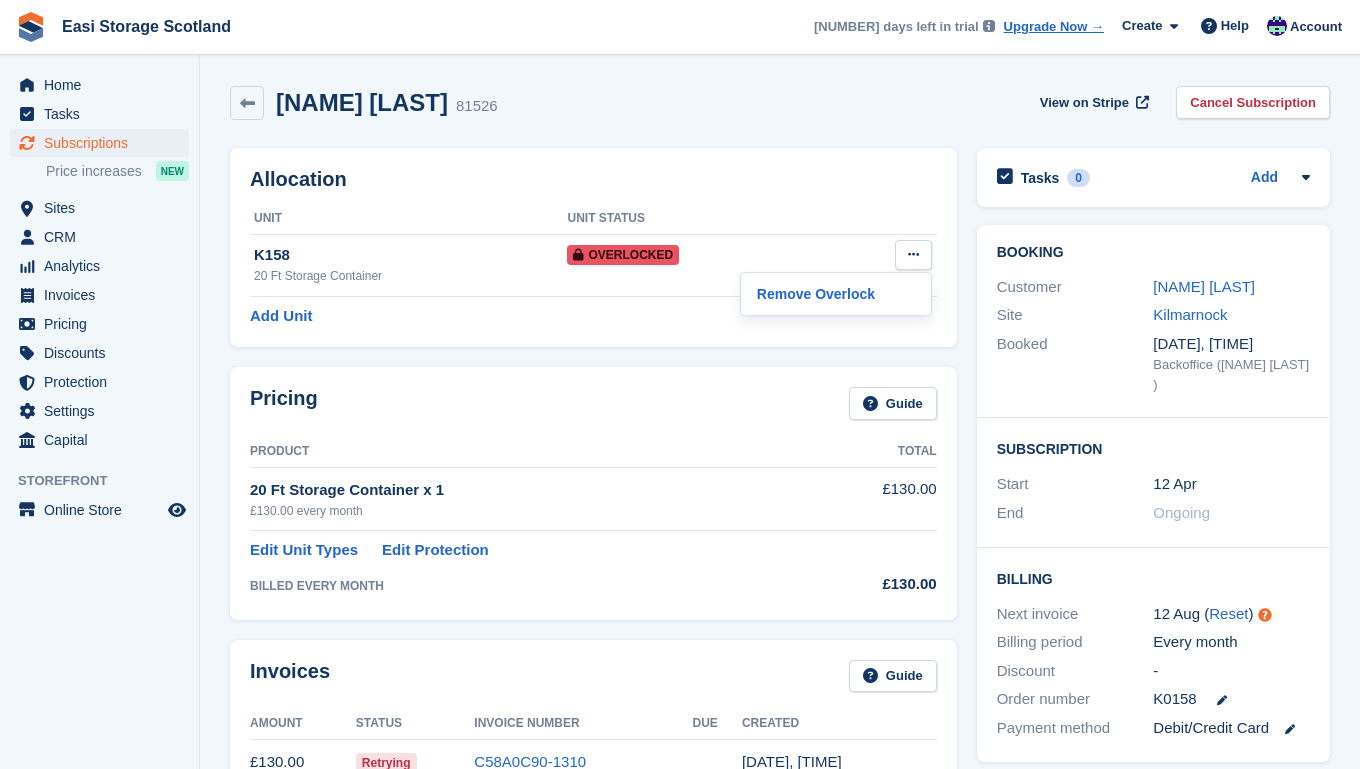 click on "Allocation
Unit
Unit Status
K158
20 Ft  Storage Container
Overlocked
Remove Overlock
Add Unit" at bounding box center [593, 247] 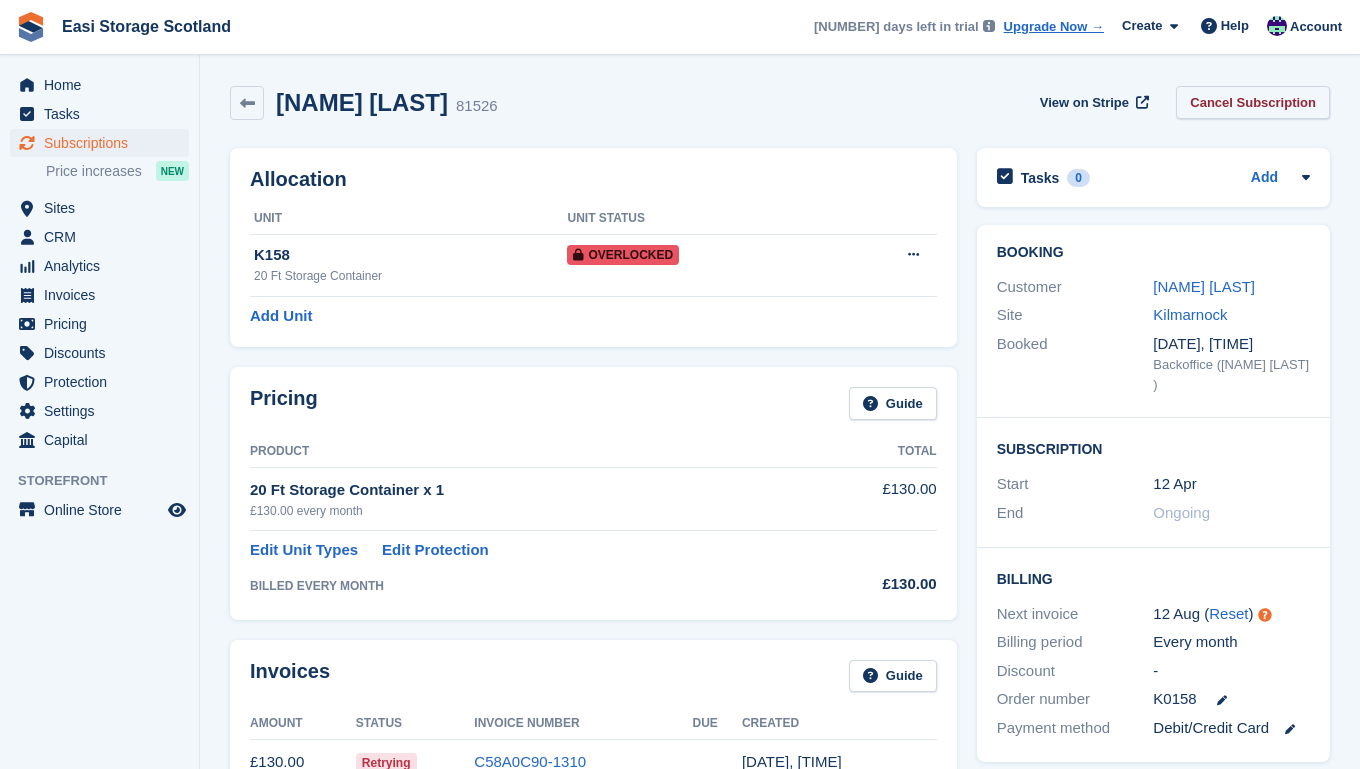 click on "Cancel Subscription" at bounding box center (1253, 102) 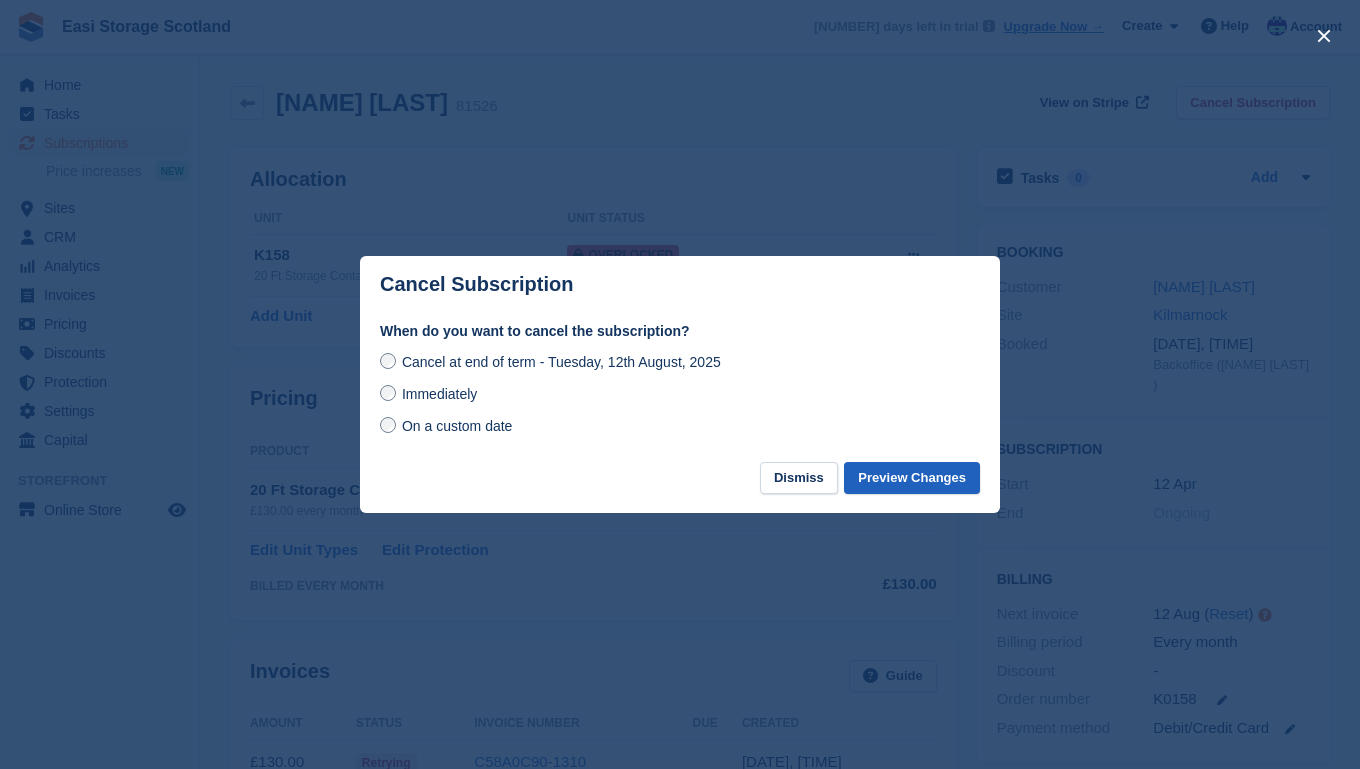 click on "Preview Changes" at bounding box center [912, 478] 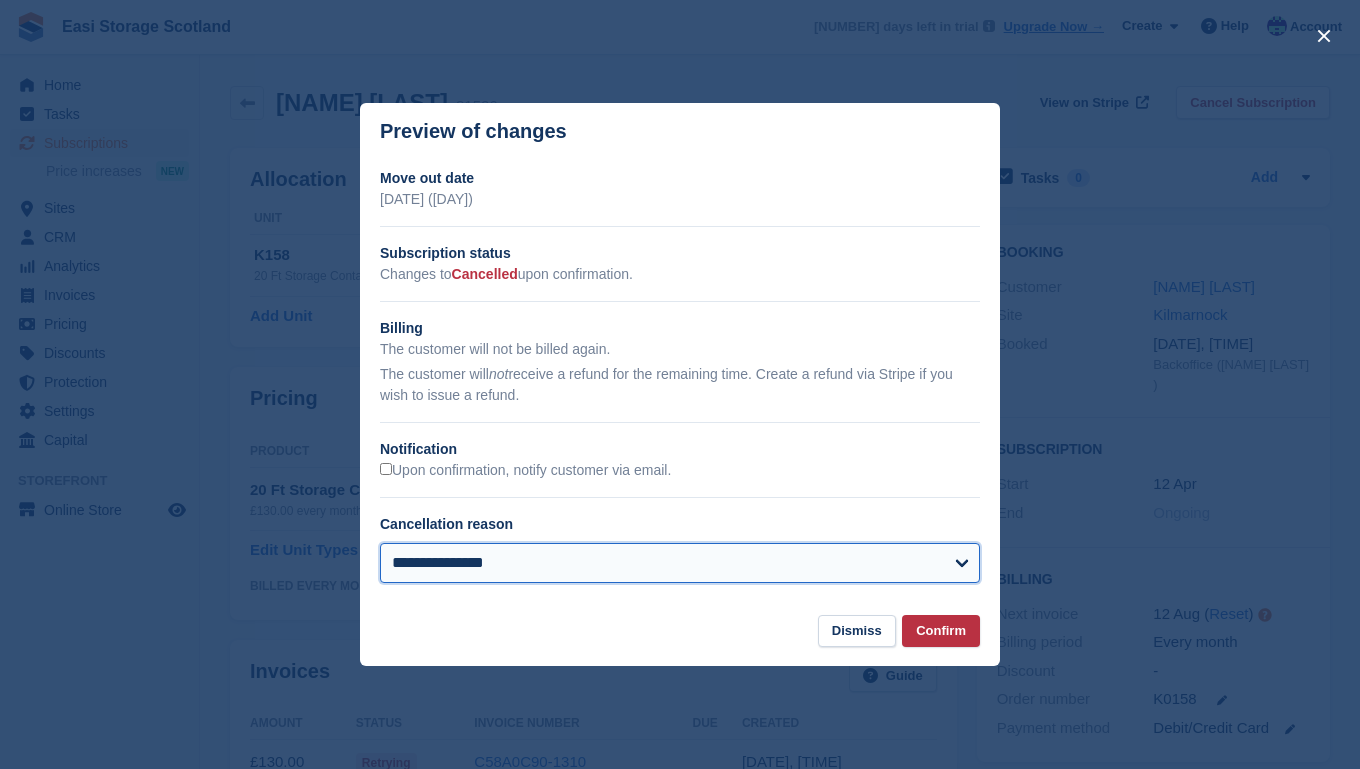 select on "**********" 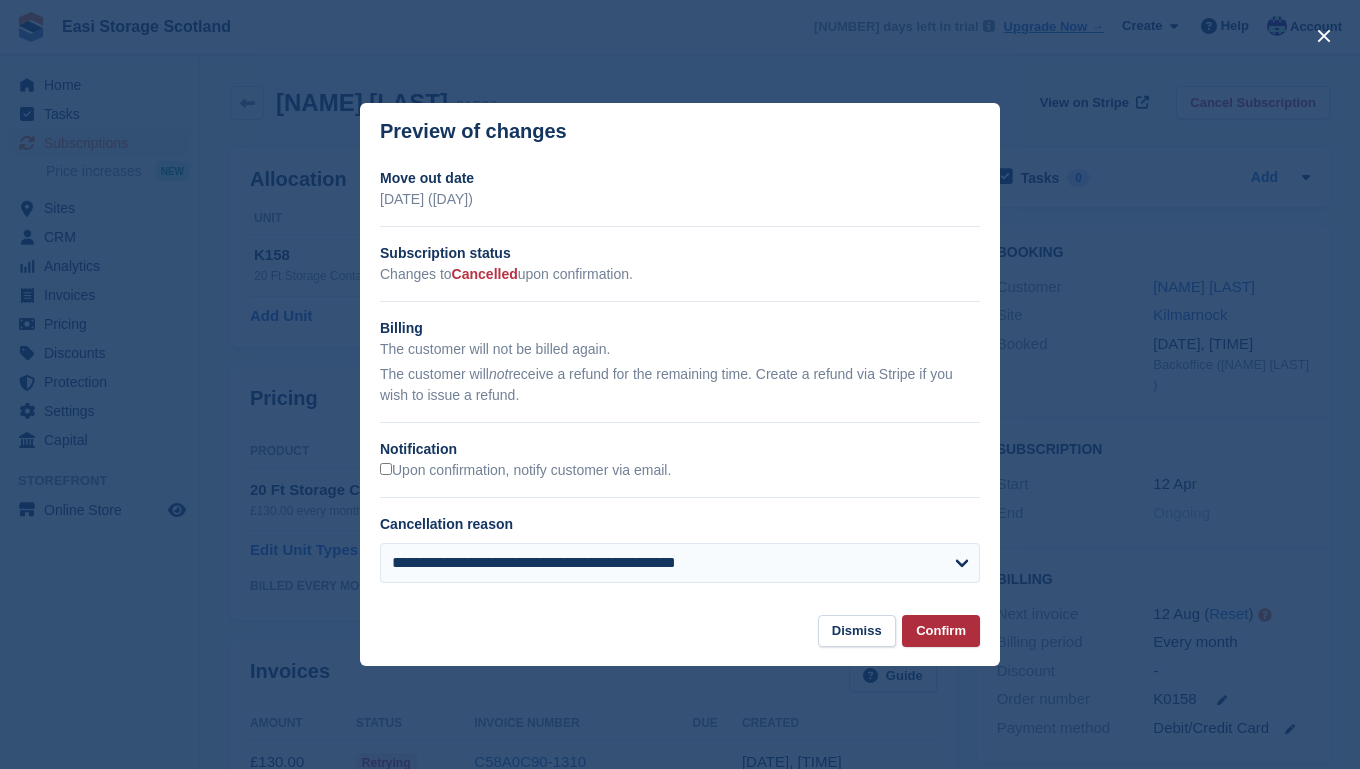 click on "Confirm" at bounding box center [941, 631] 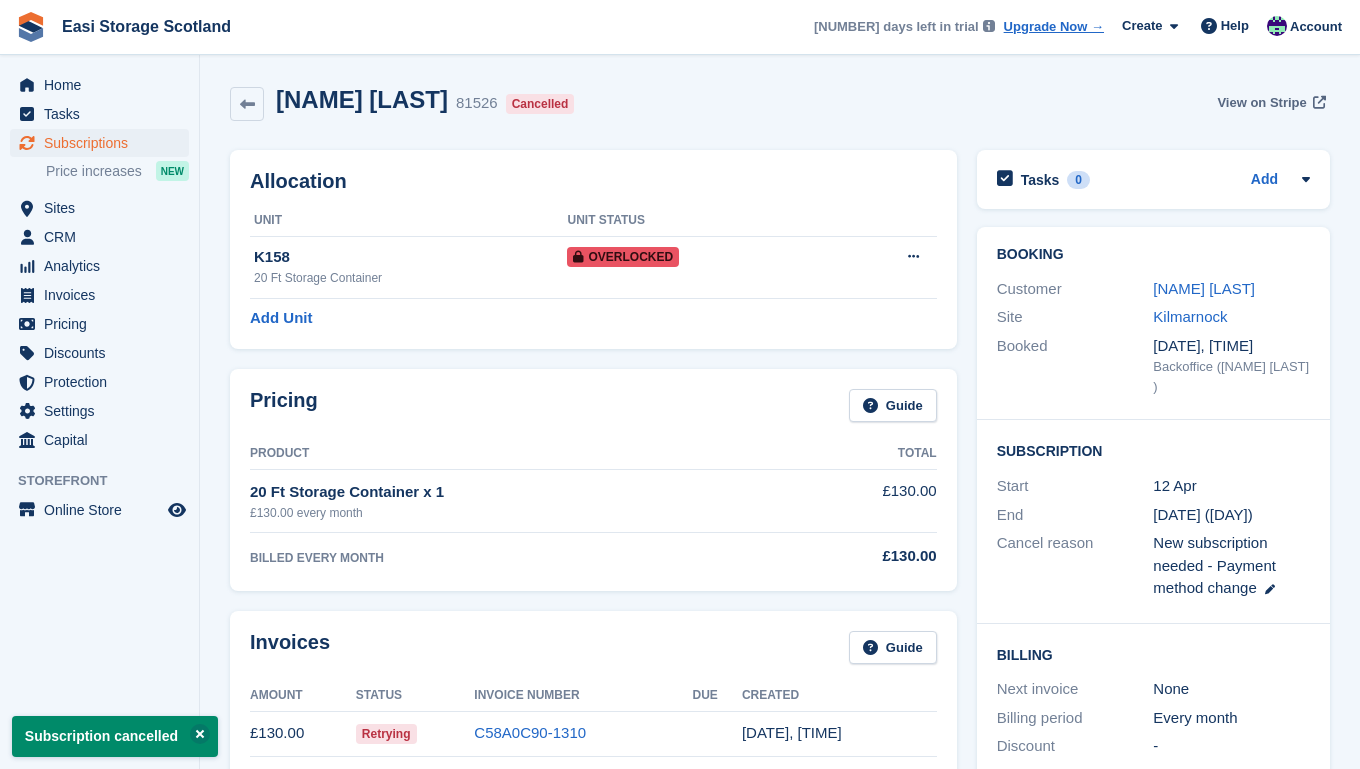 click on "View on Stripe" at bounding box center (1261, 103) 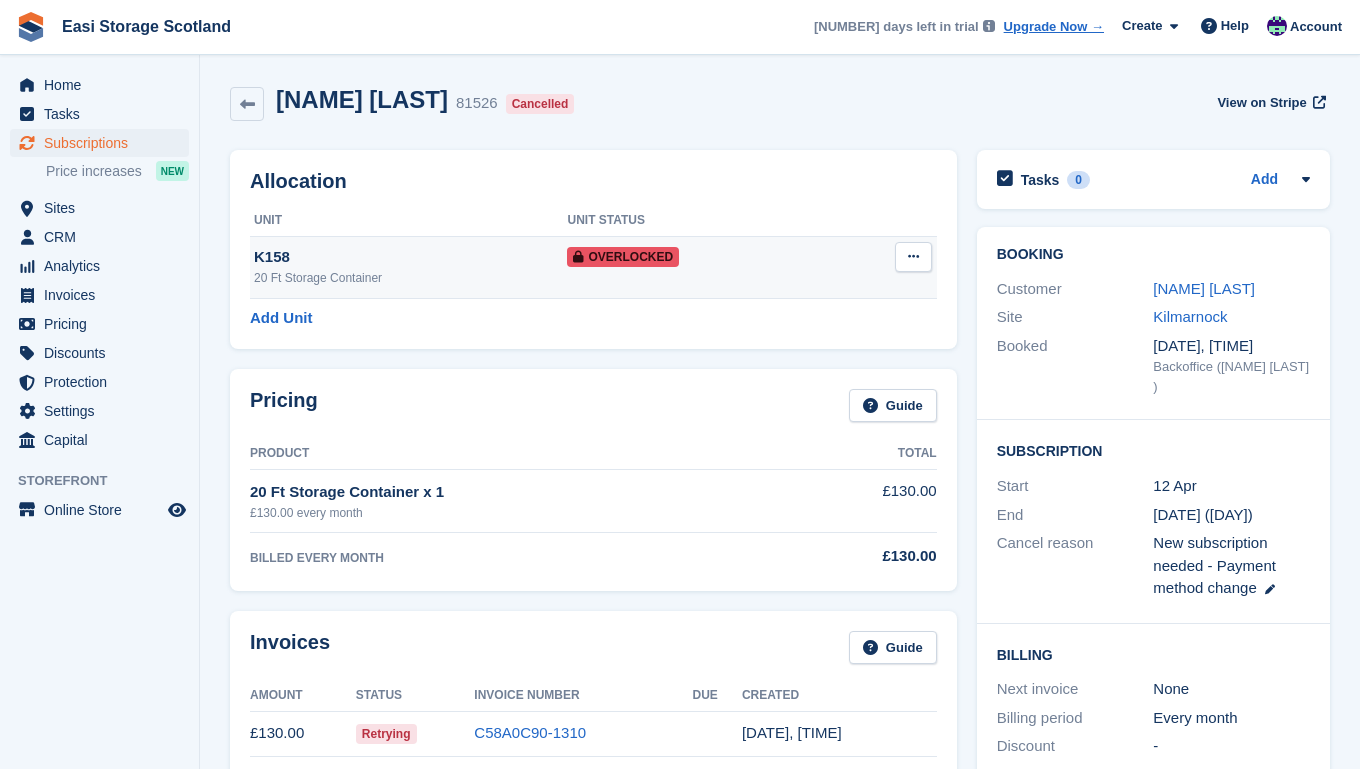 click at bounding box center (913, 256) 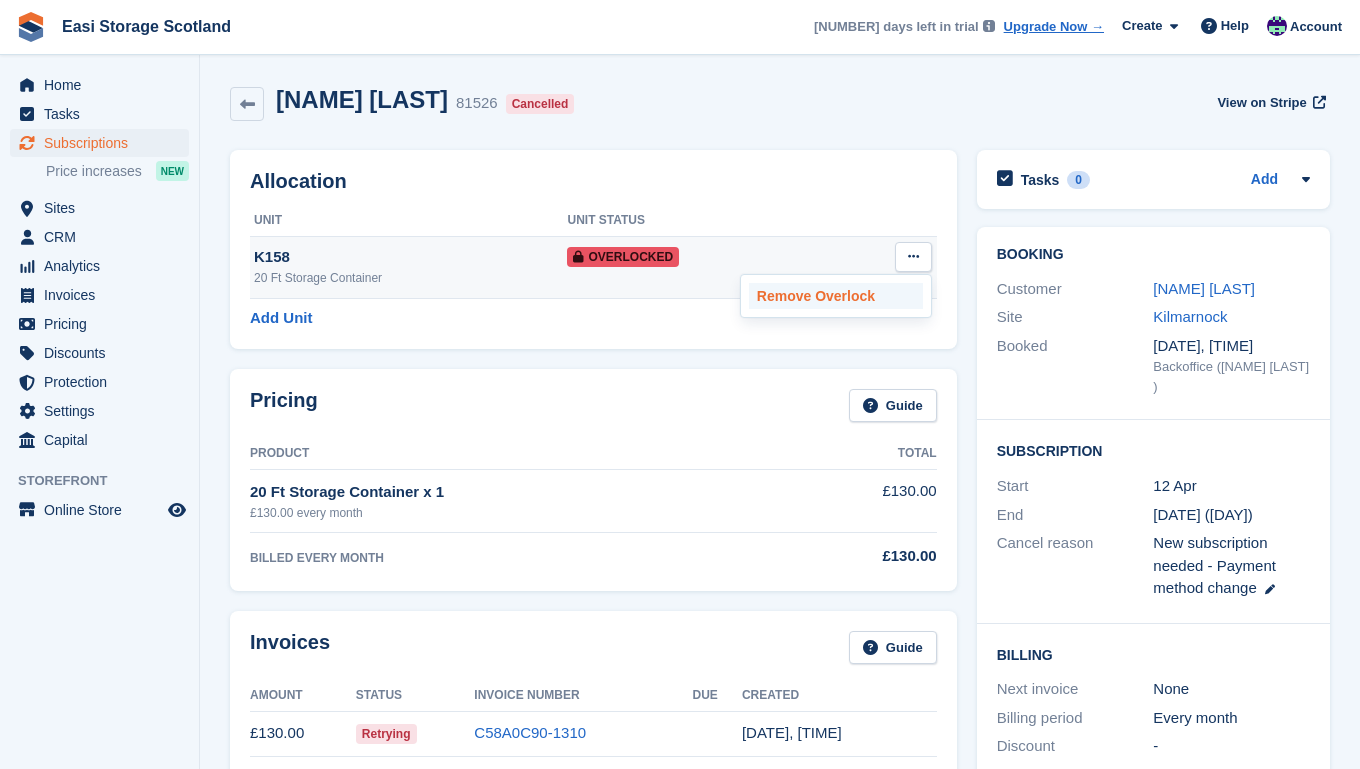 click on "Remove Overlock" at bounding box center (836, 296) 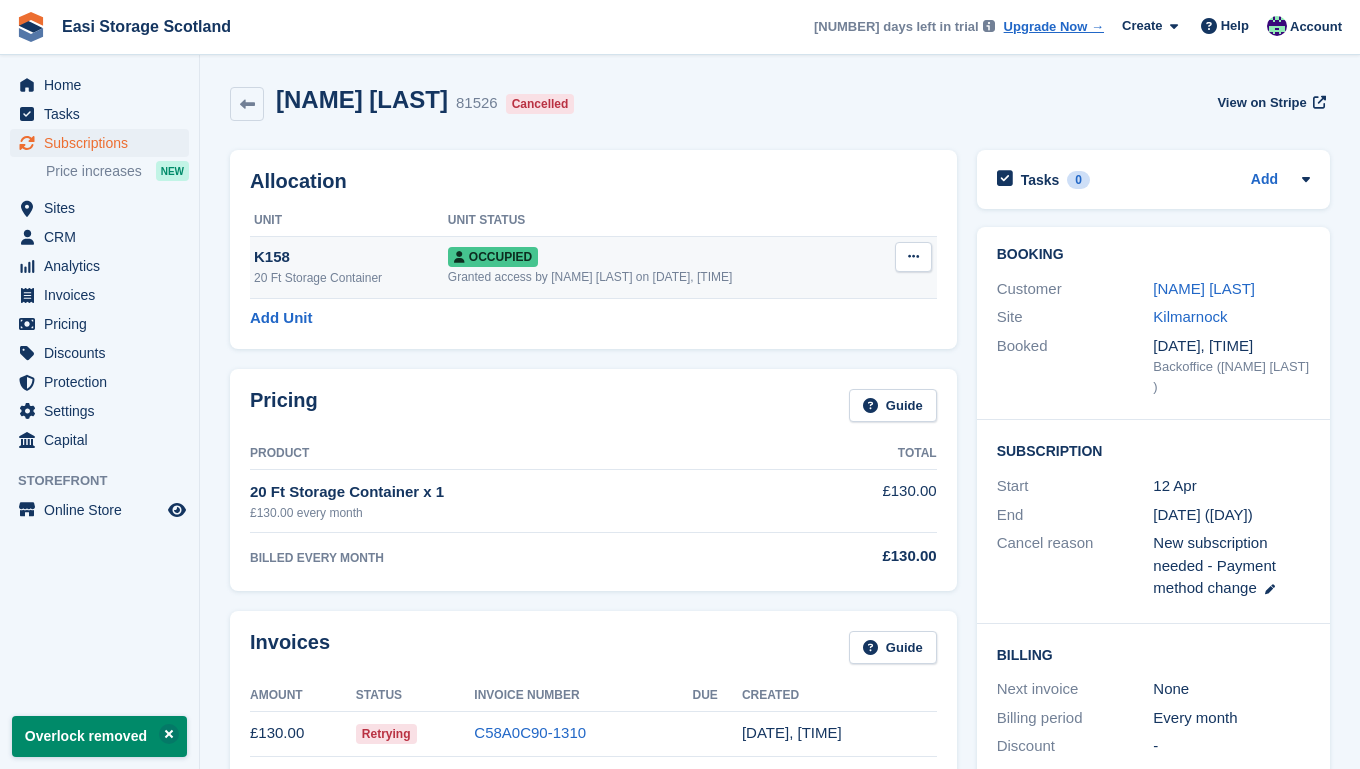 click at bounding box center (913, 256) 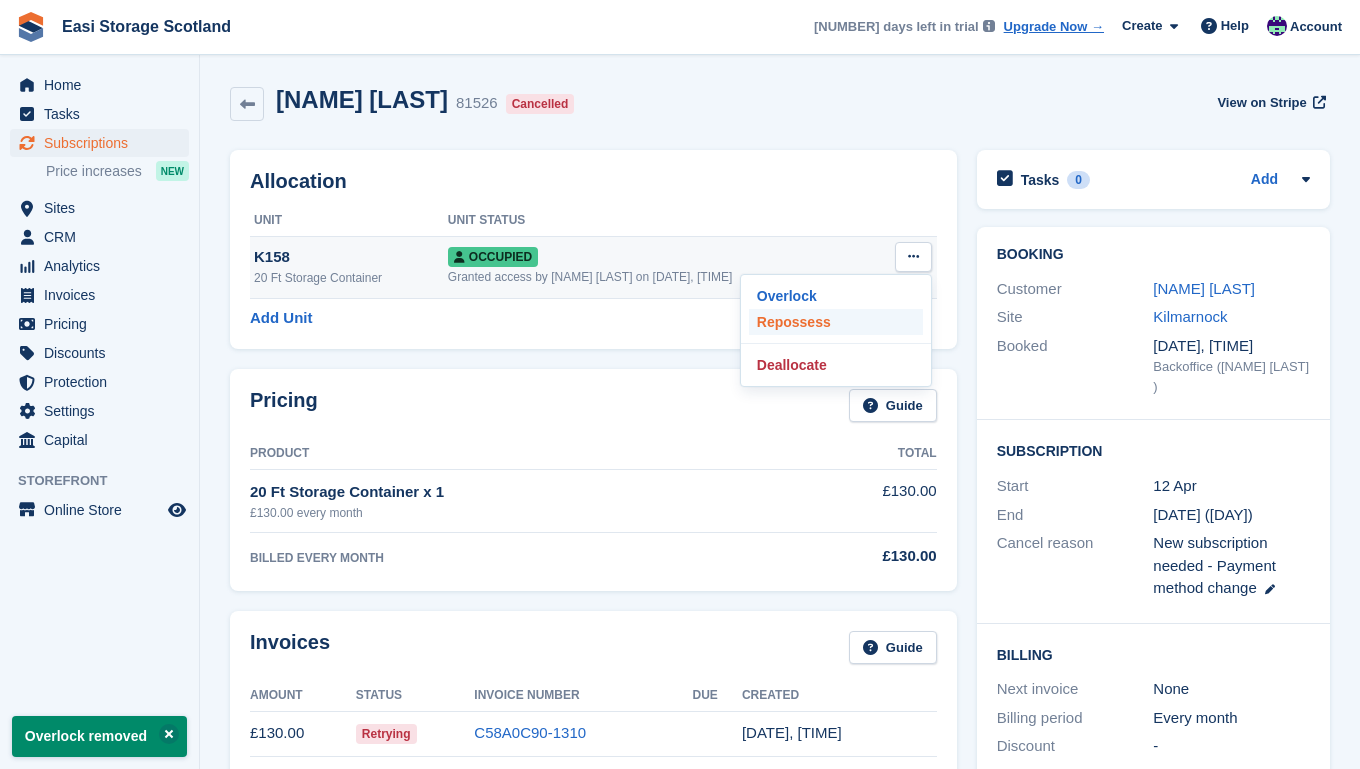 click on "Repossess" at bounding box center (836, 322) 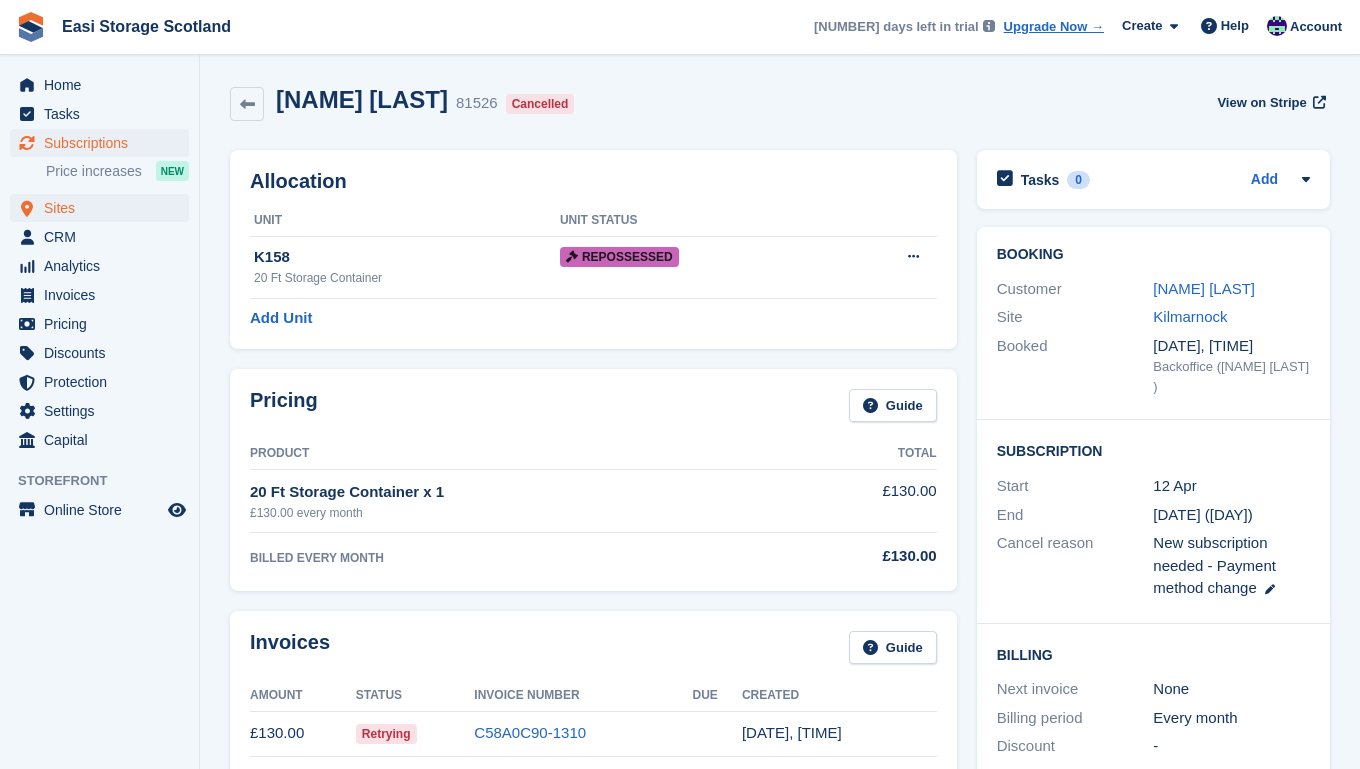 click on "Sites" at bounding box center (104, 208) 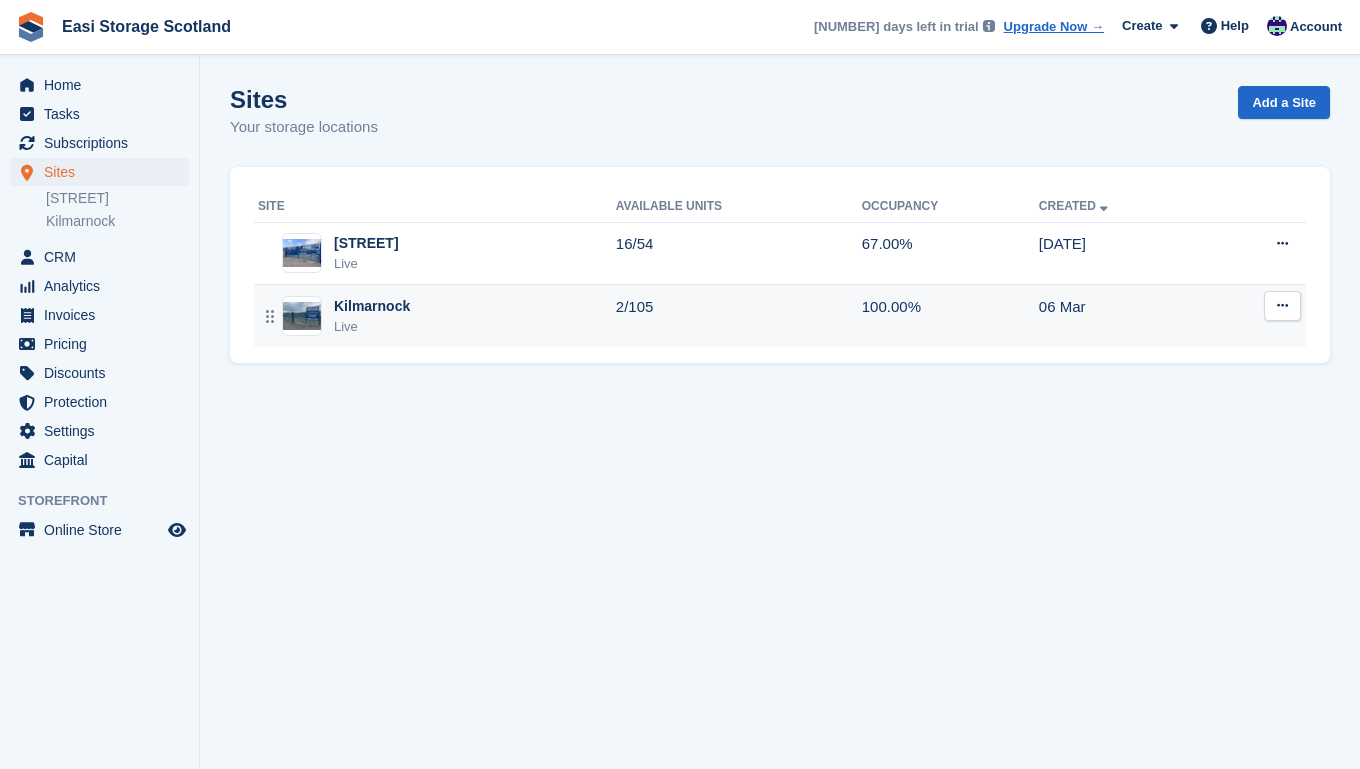 click on "Kilmarnock
Live" at bounding box center [437, 316] 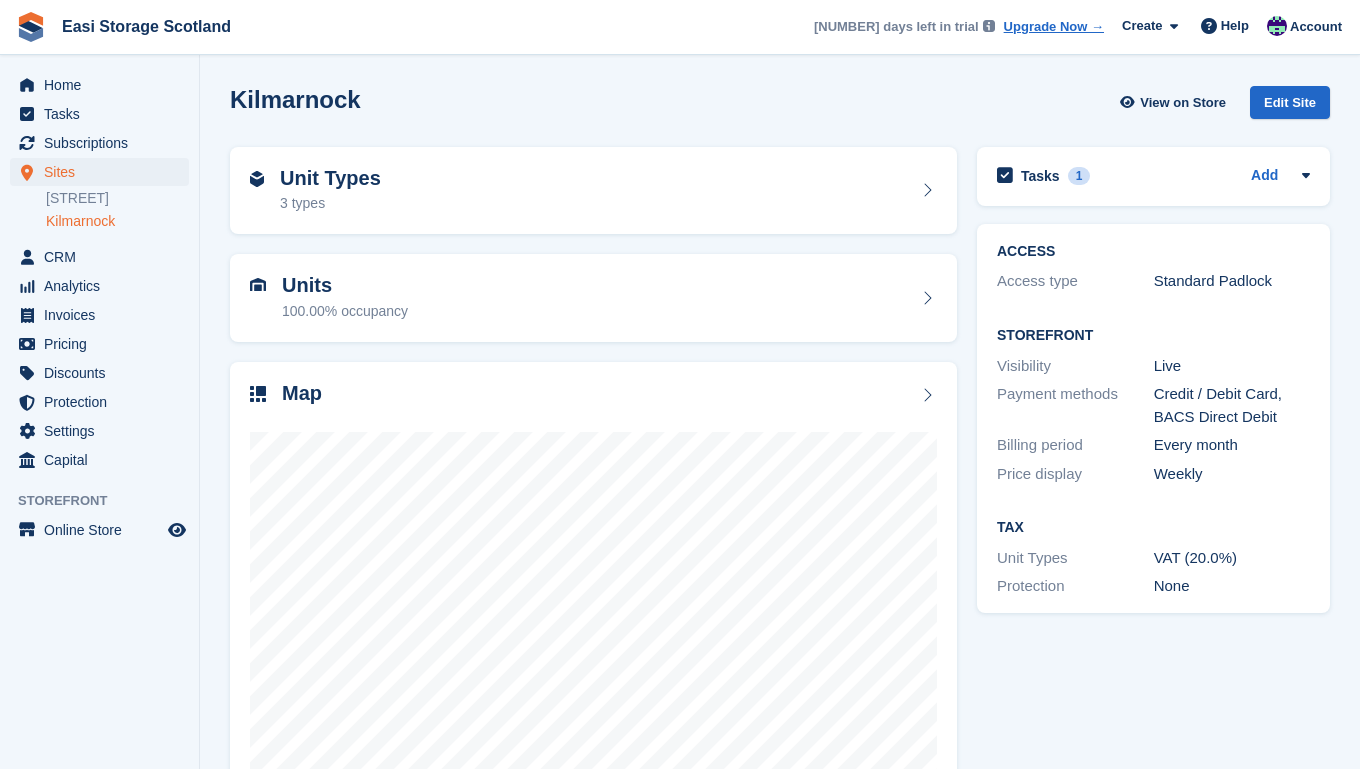 scroll, scrollTop: 0, scrollLeft: 0, axis: both 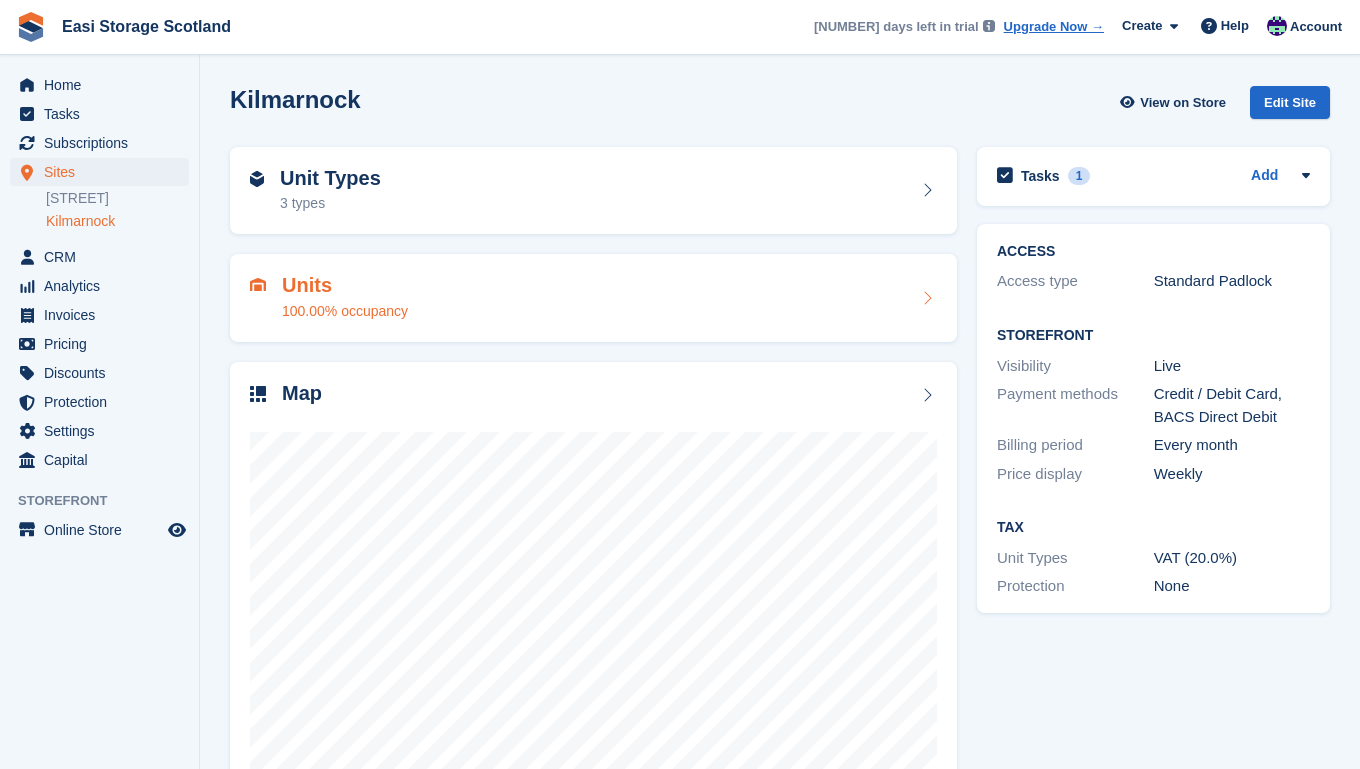 click on "Units
100.00% occupancy" at bounding box center [593, 298] 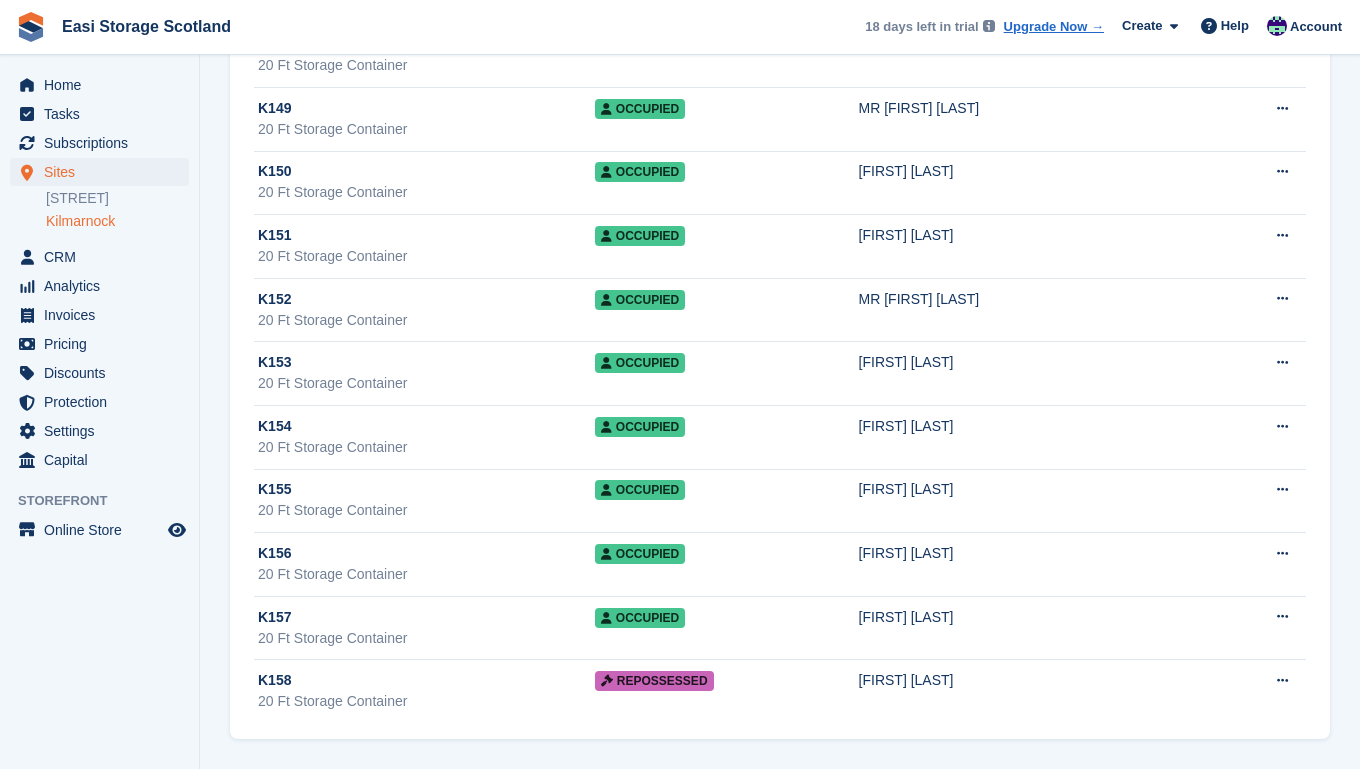 scroll, scrollTop: 6207, scrollLeft: 0, axis: vertical 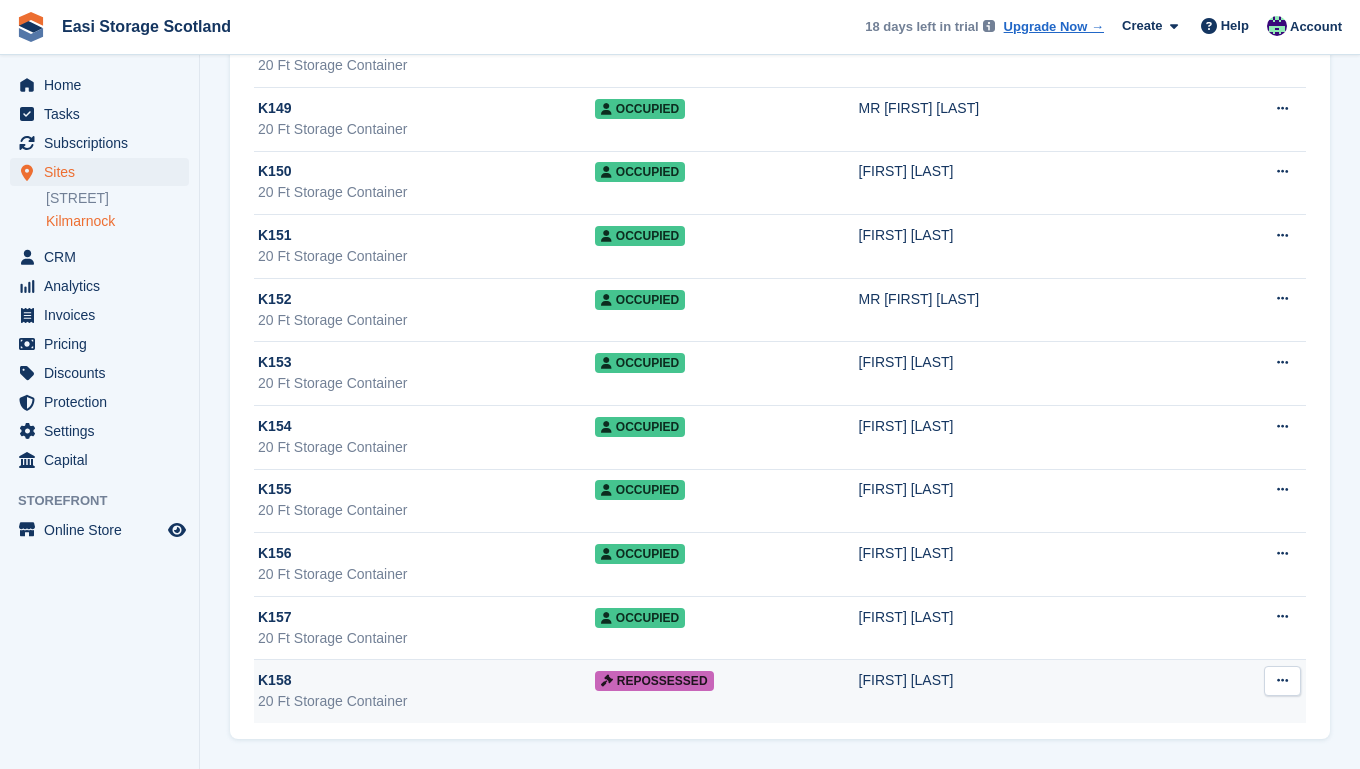 click at bounding box center [1282, 680] 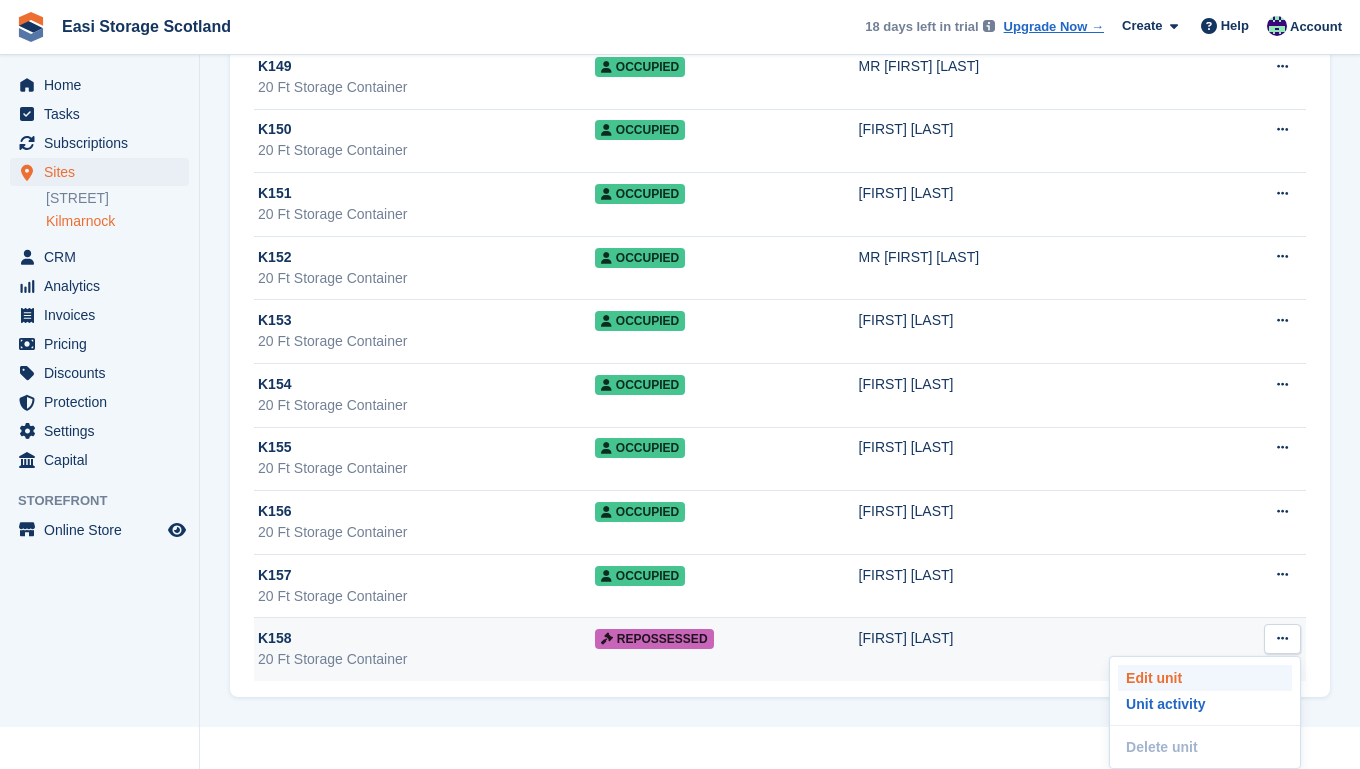 scroll, scrollTop: 6249, scrollLeft: 0, axis: vertical 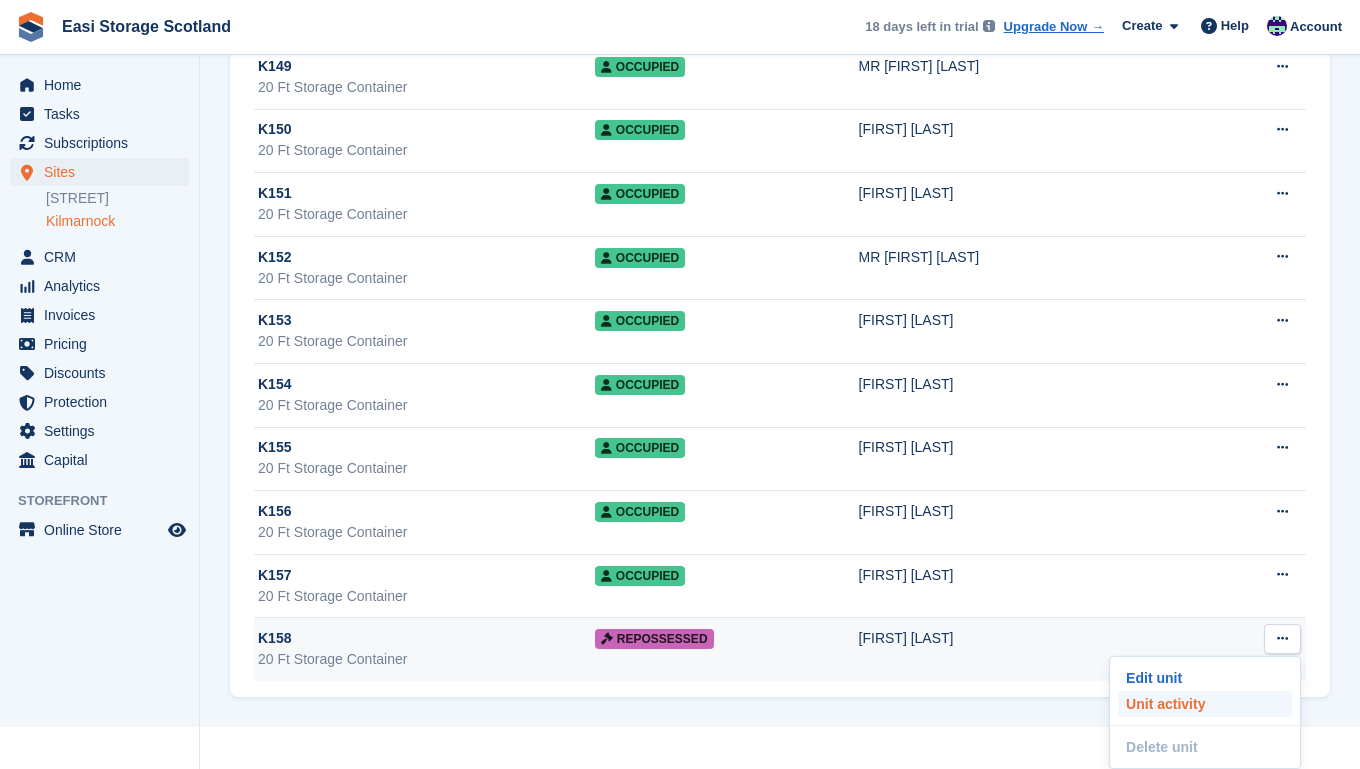 click on "Unit activity" at bounding box center (1205, 704) 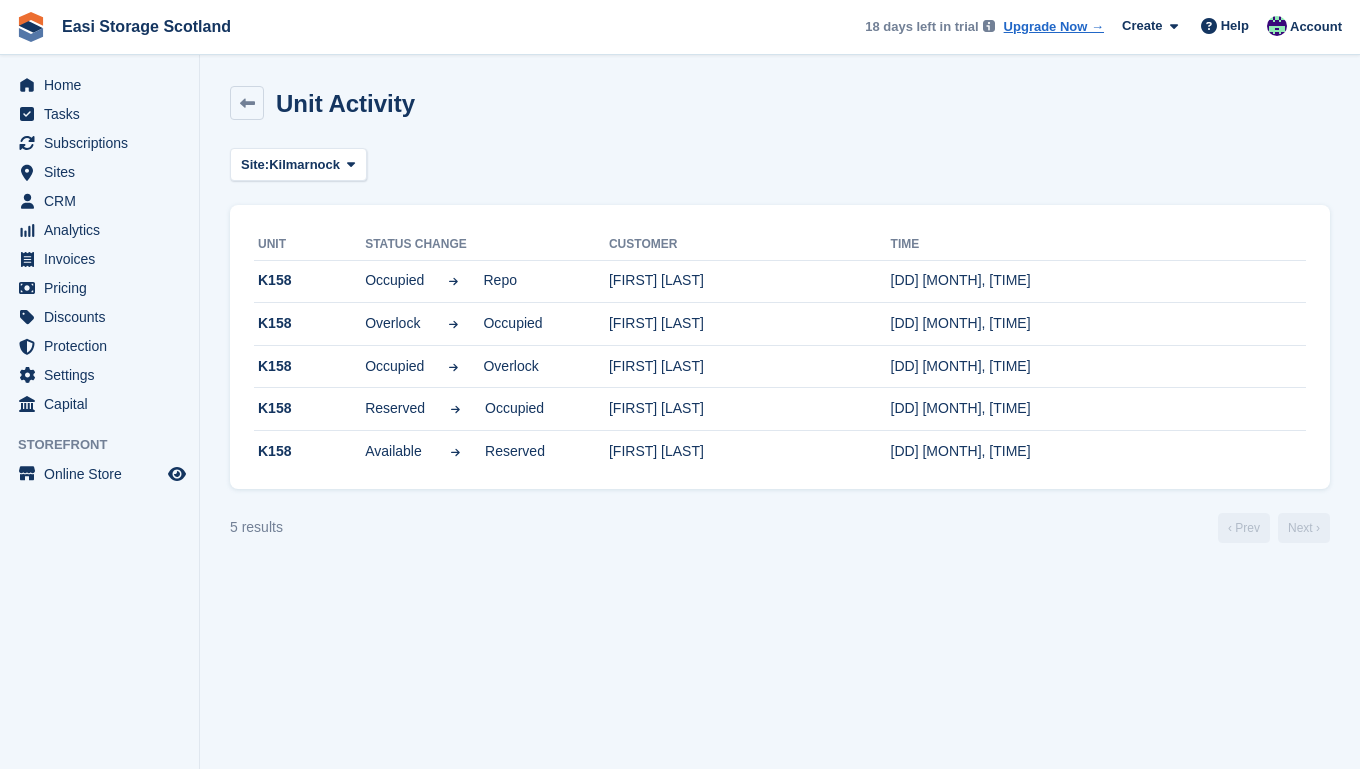 scroll, scrollTop: 0, scrollLeft: 0, axis: both 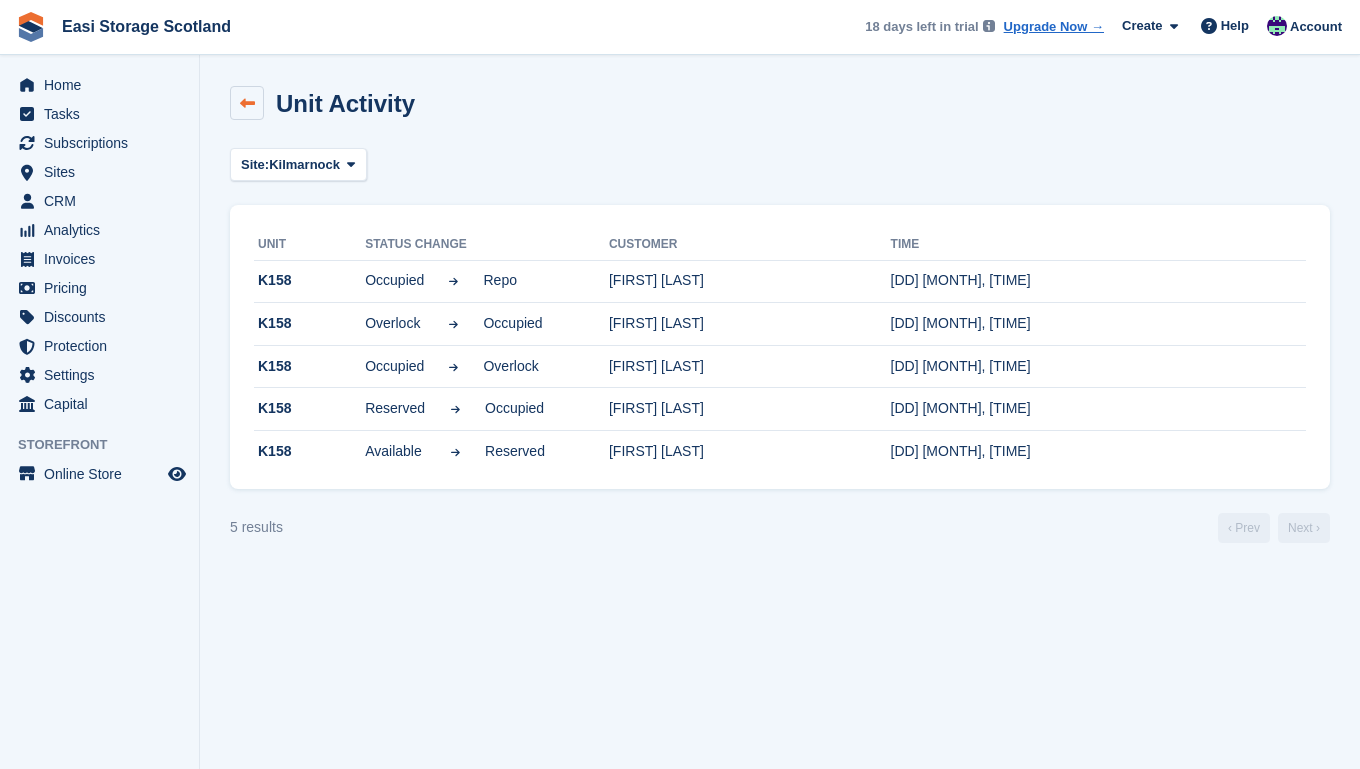 click at bounding box center (247, 103) 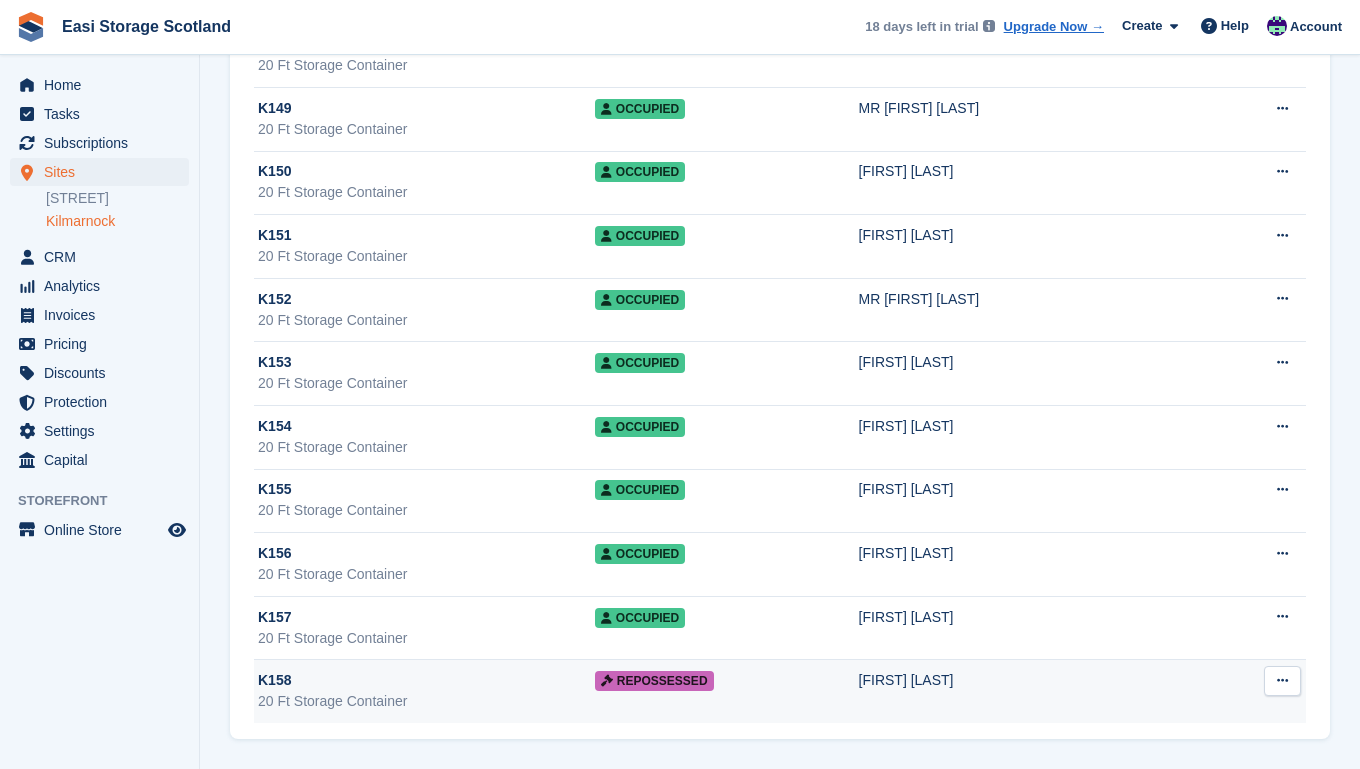 scroll, scrollTop: 6207, scrollLeft: 0, axis: vertical 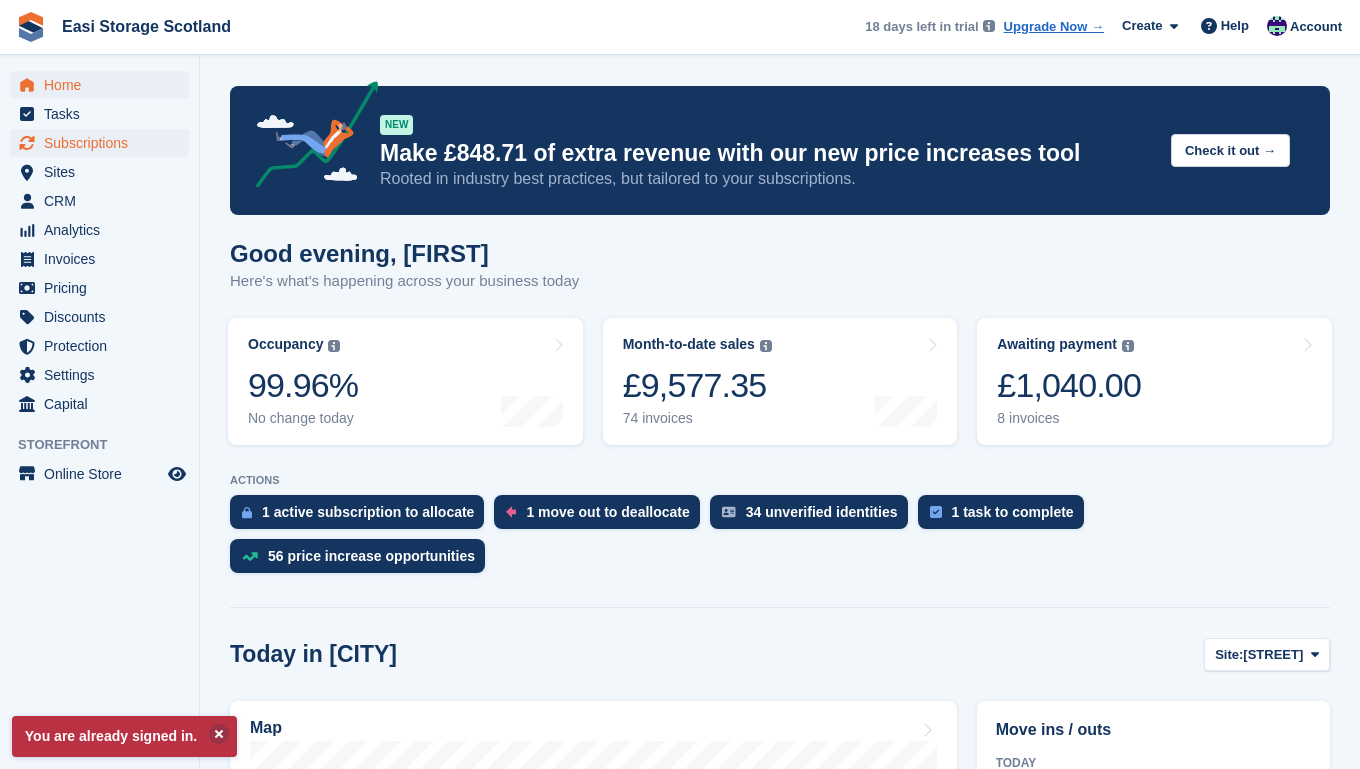 click on "Subscriptions" at bounding box center [104, 143] 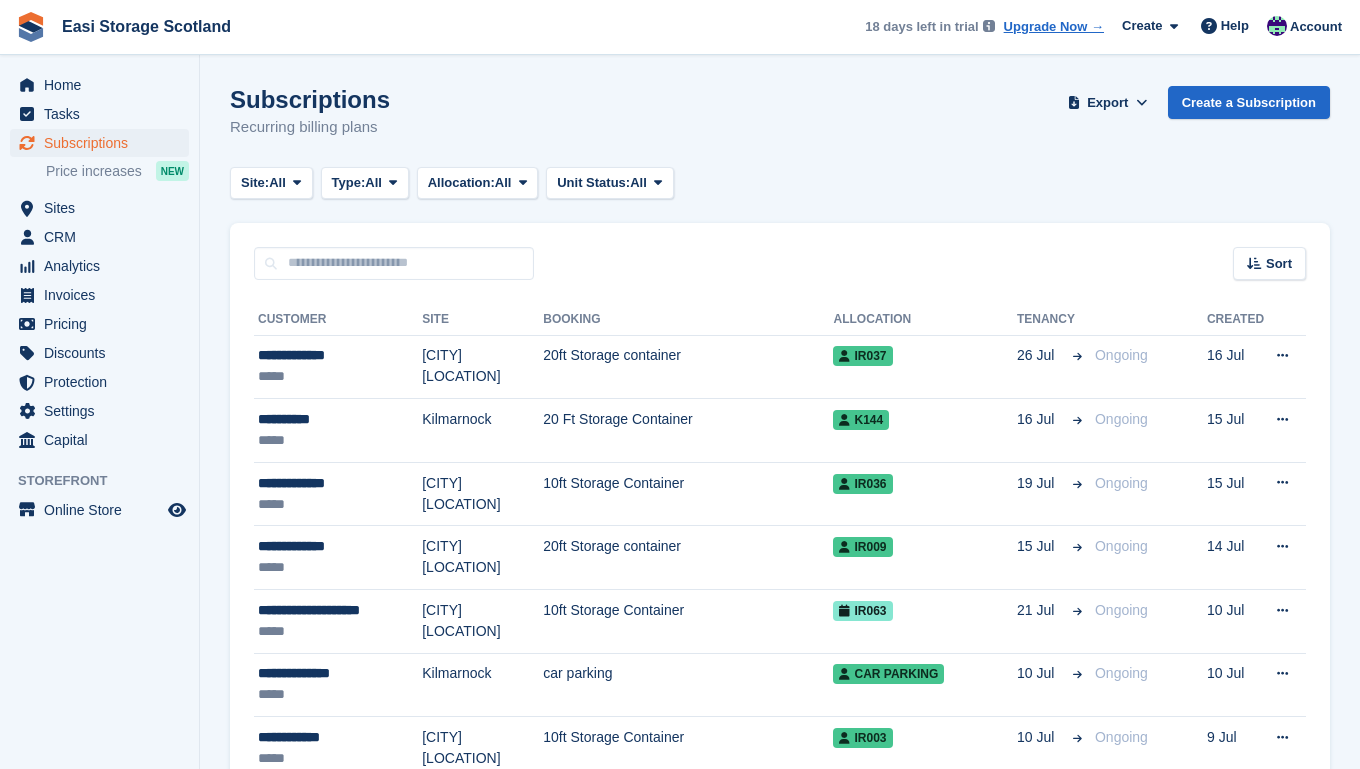 scroll, scrollTop: 0, scrollLeft: 0, axis: both 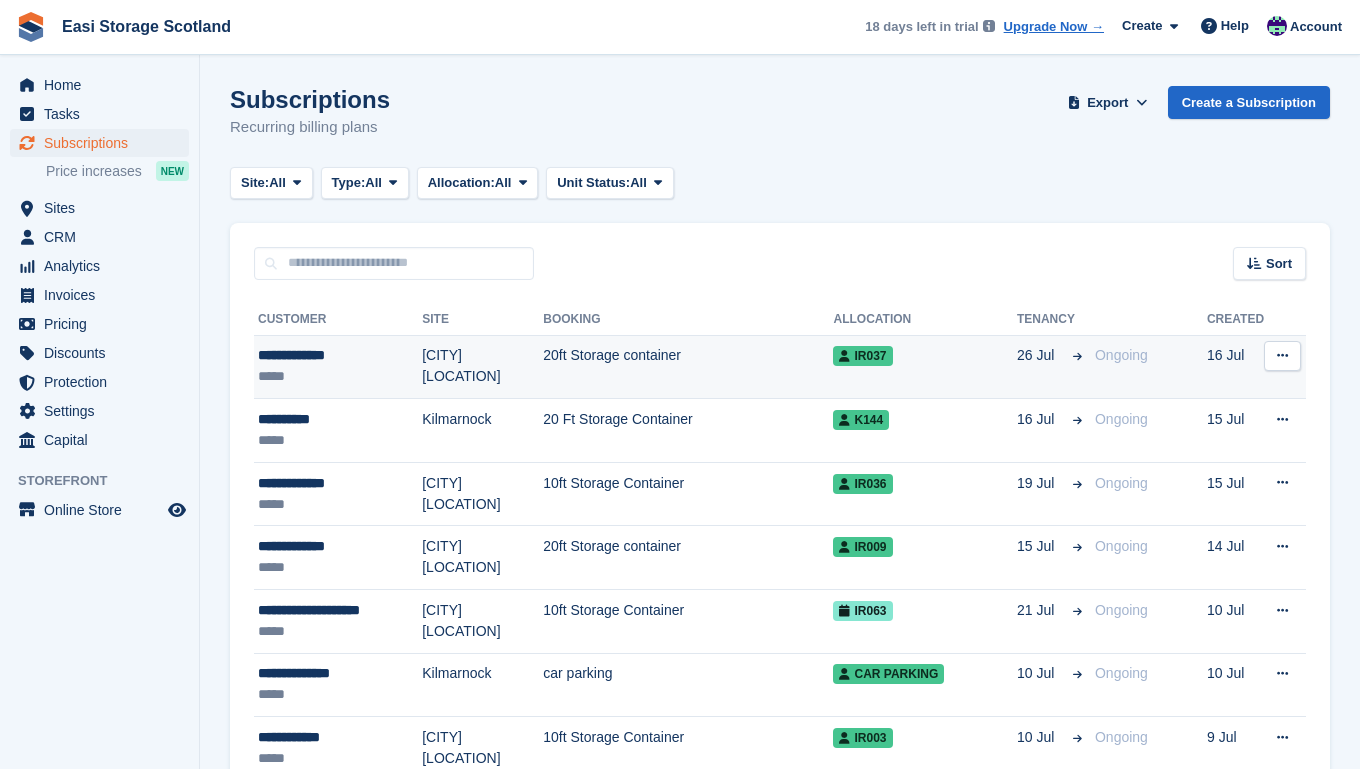 click on "20ft  Storage container" at bounding box center (688, 367) 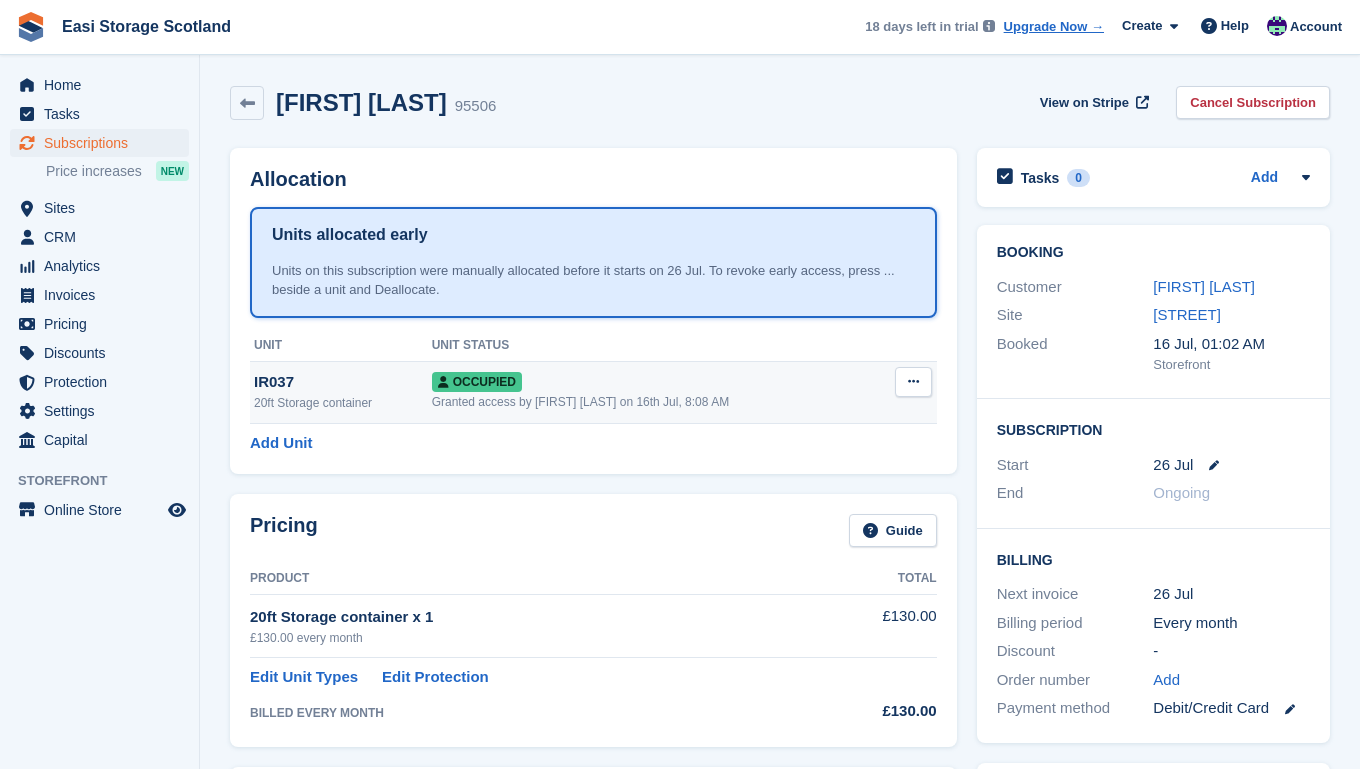 scroll, scrollTop: 0, scrollLeft: 0, axis: both 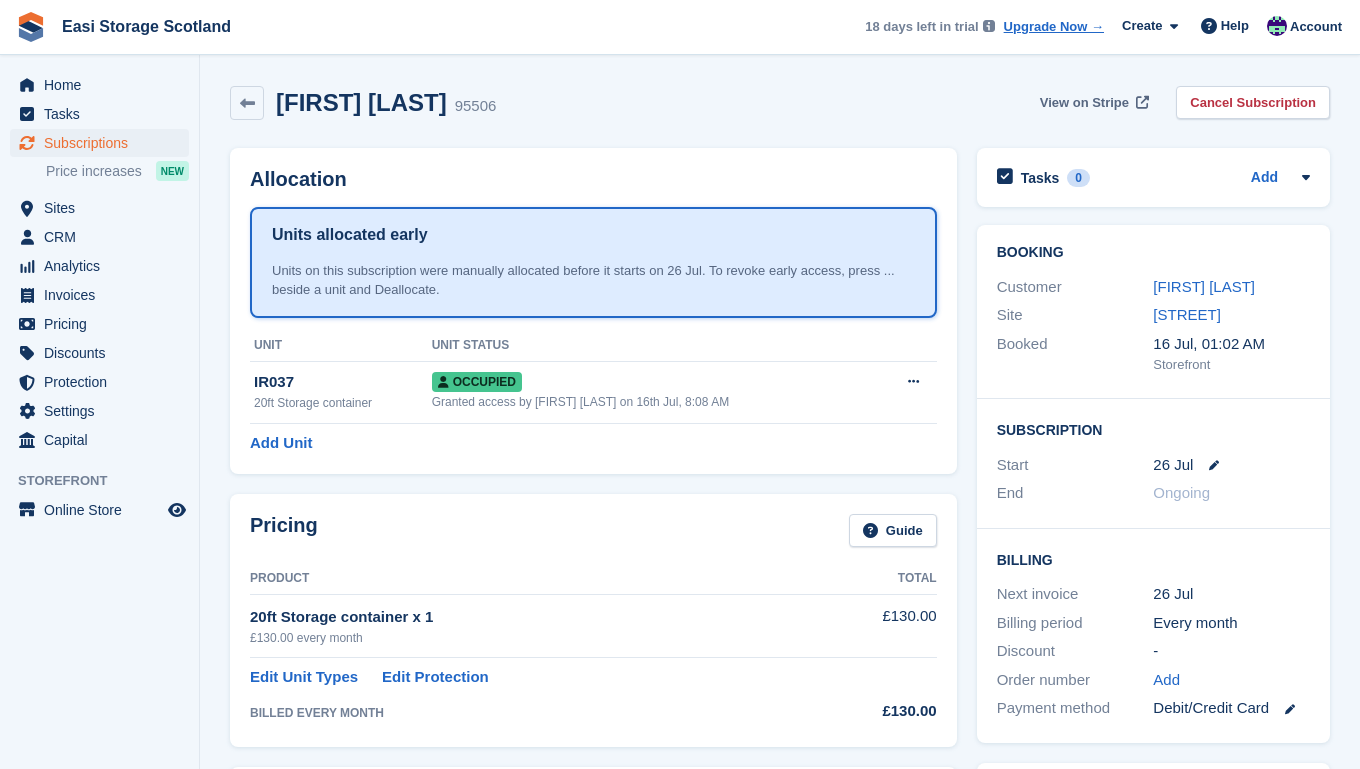 click on "View on Stripe" at bounding box center (1084, 103) 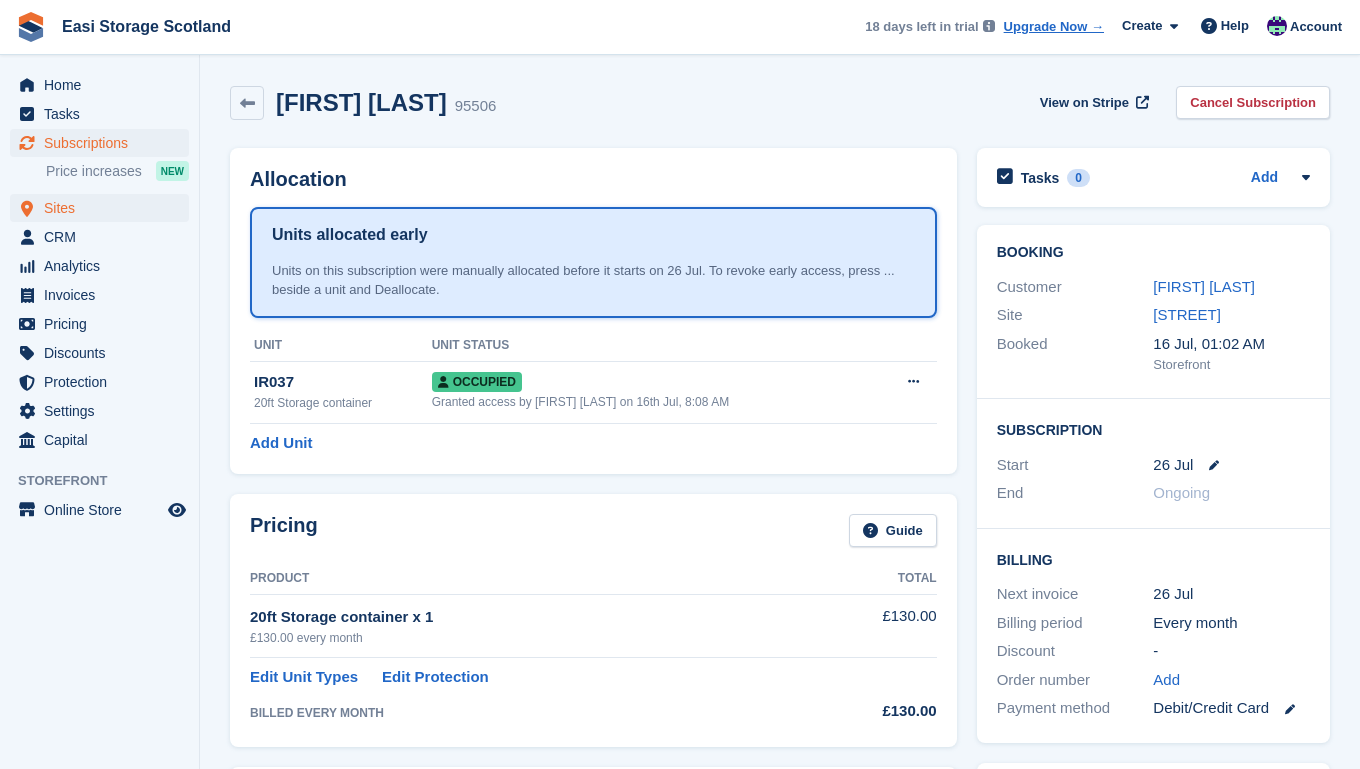 click on "Sites" at bounding box center [104, 208] 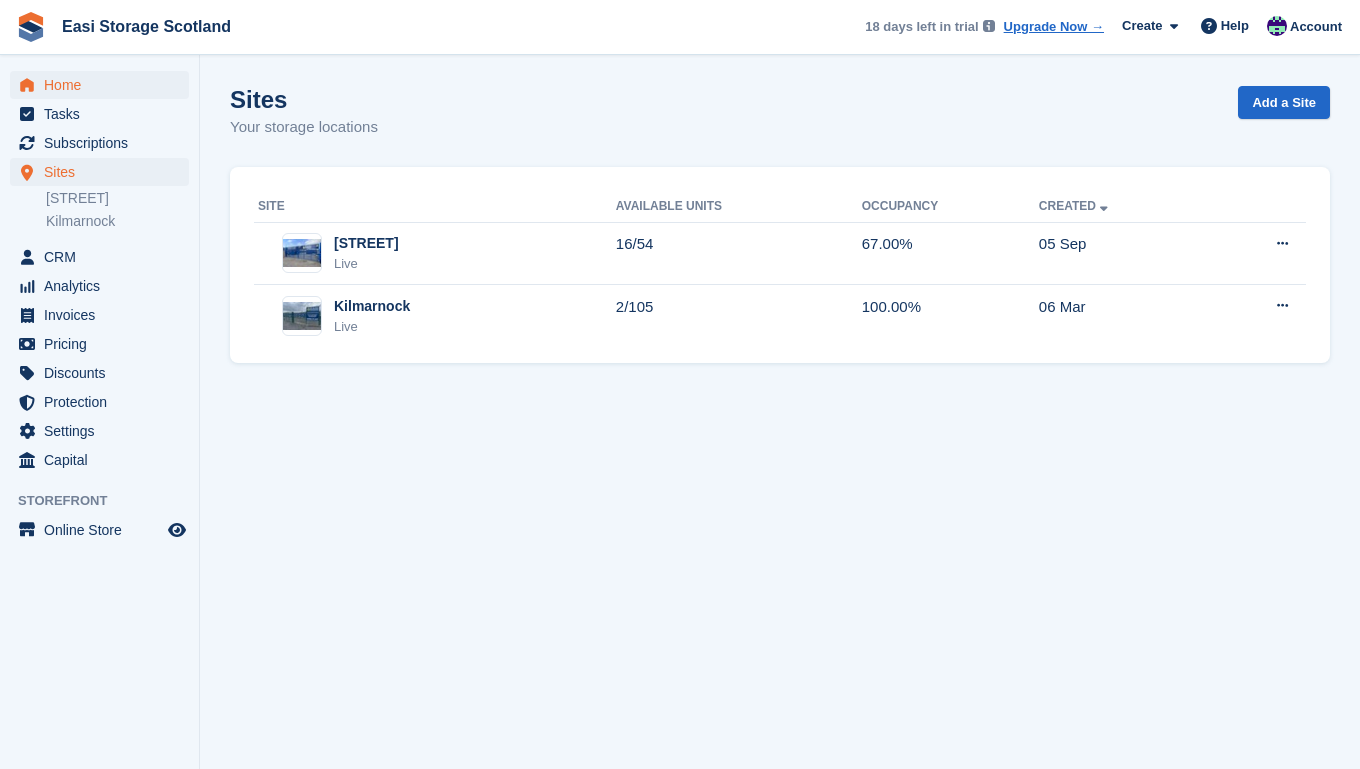 click on "Home" at bounding box center (104, 85) 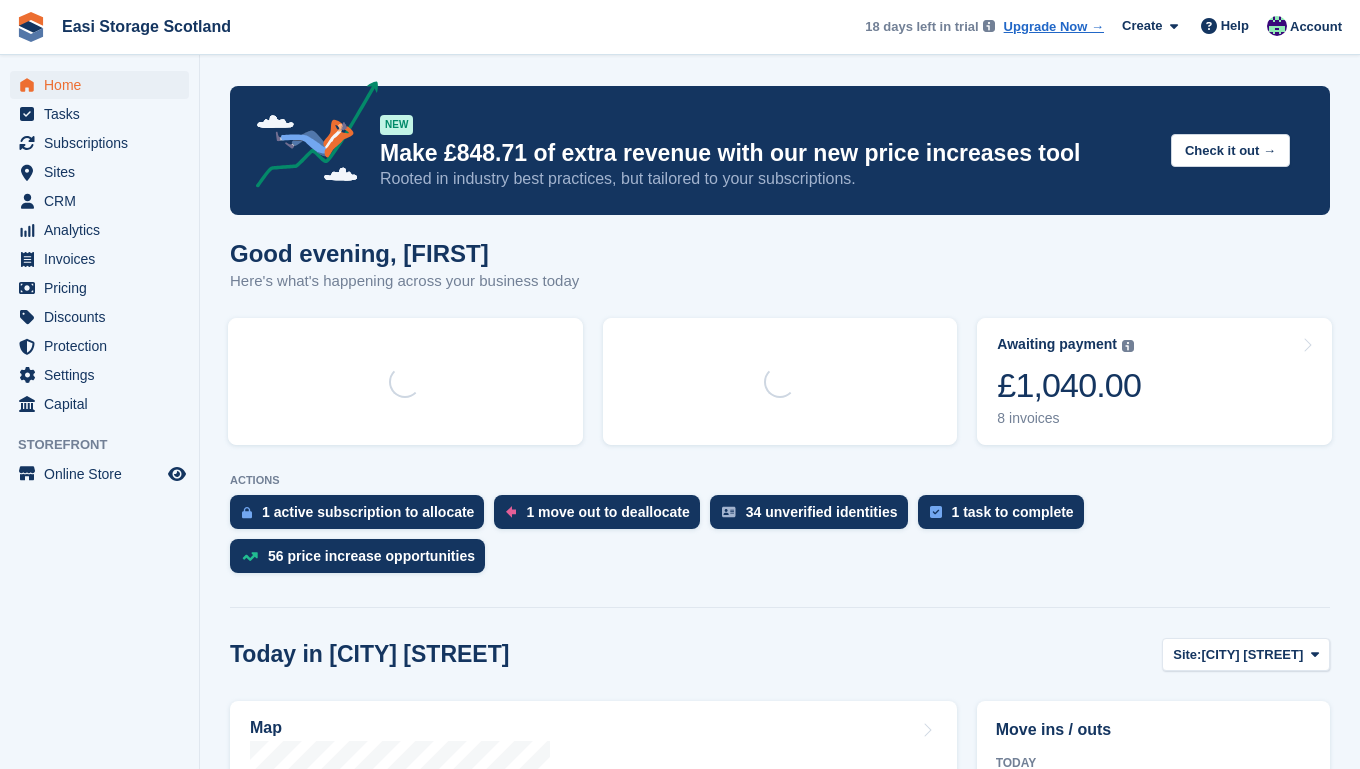 scroll, scrollTop: 0, scrollLeft: 0, axis: both 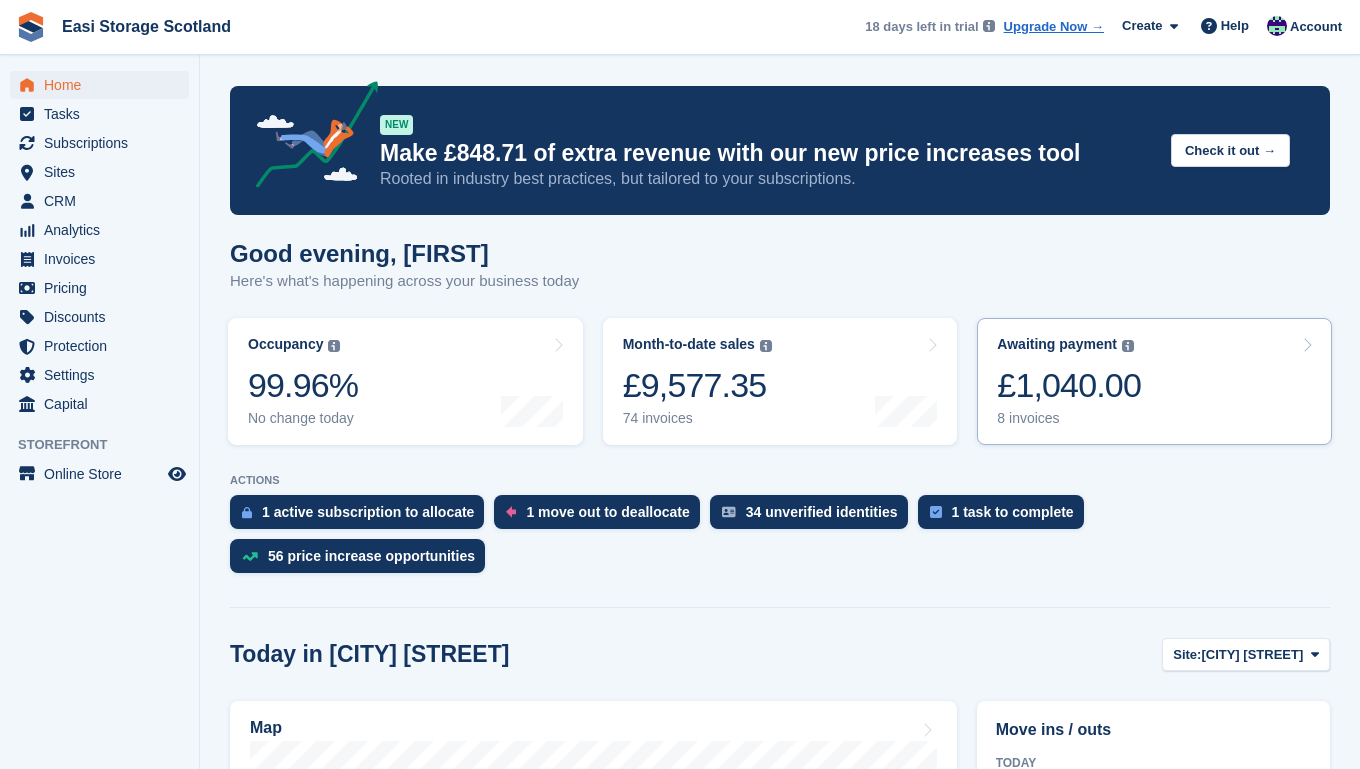click on "Awaiting payment
The total outstanding balance on all open invoices.
£1,040.00
8 invoices" at bounding box center (1154, 381) 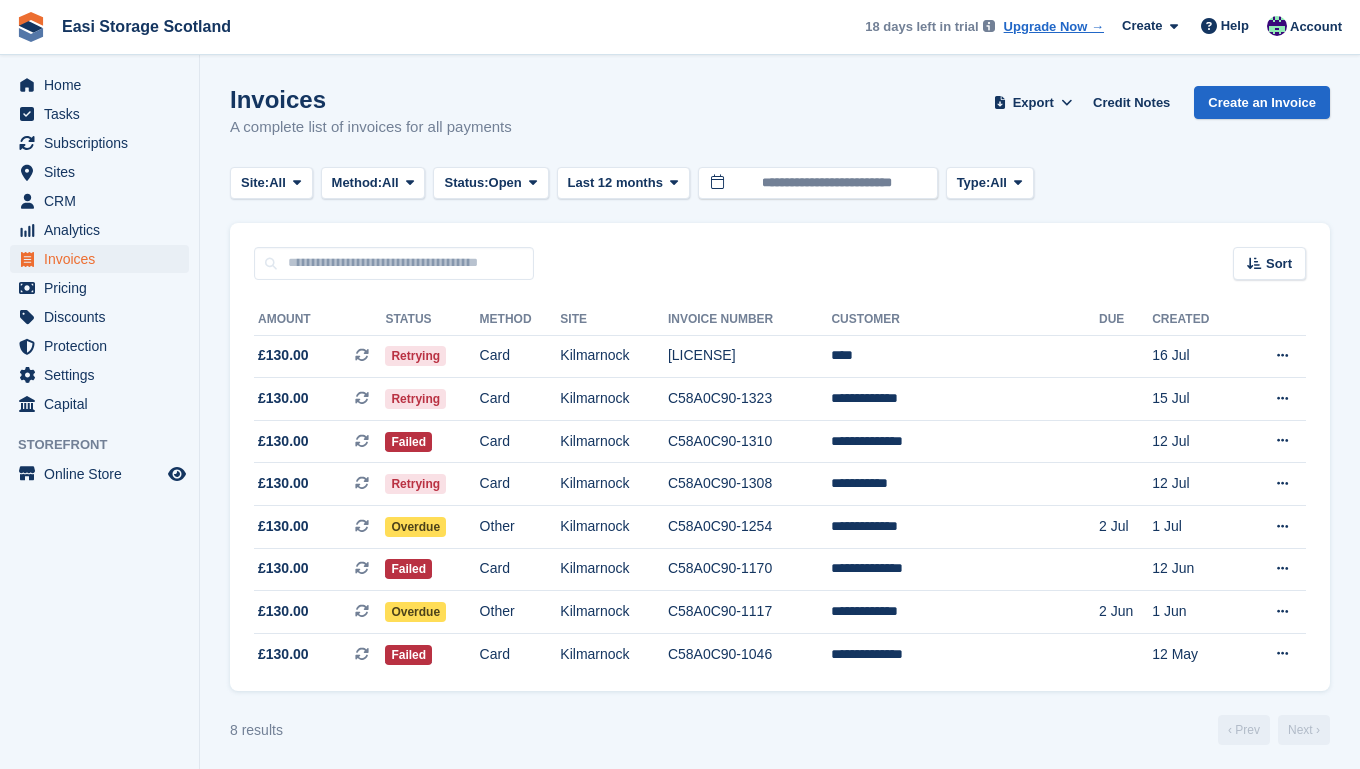 scroll, scrollTop: 0, scrollLeft: 0, axis: both 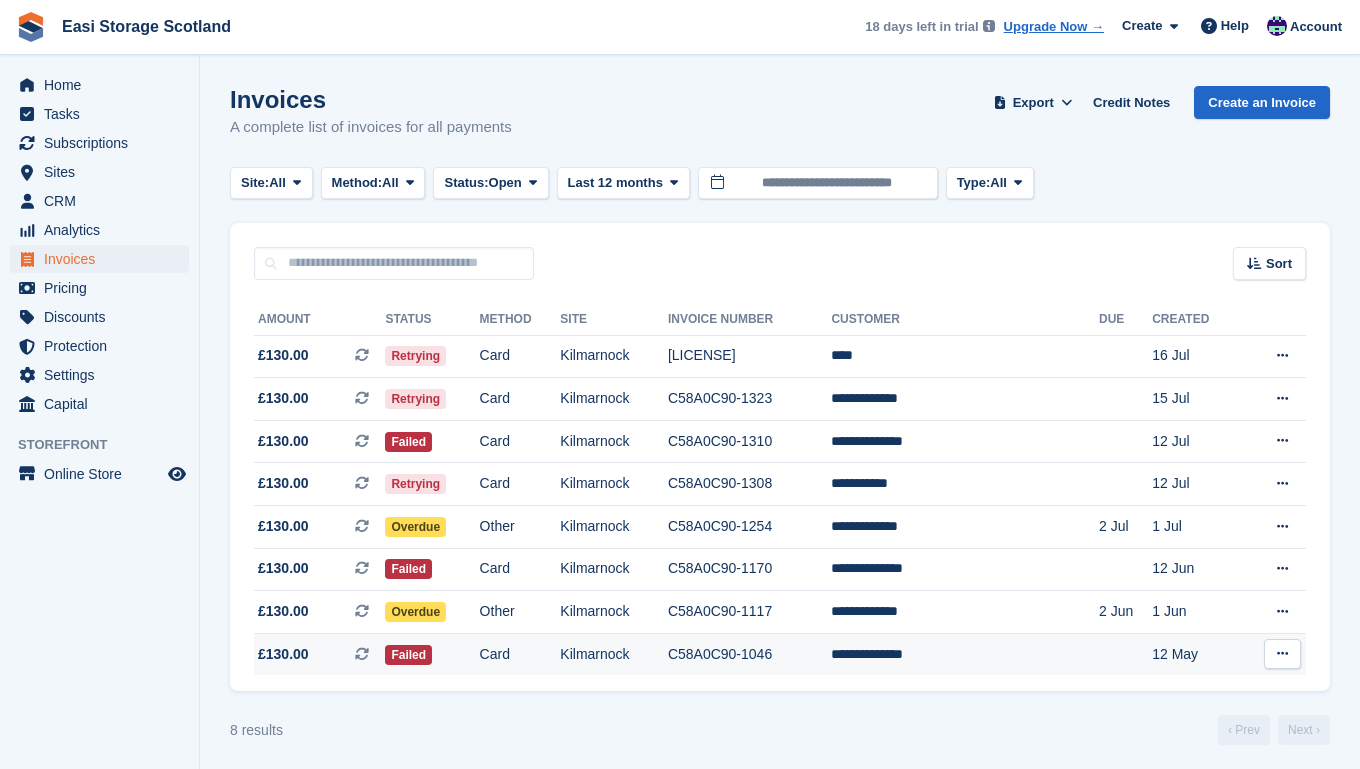 click at bounding box center [1282, 653] 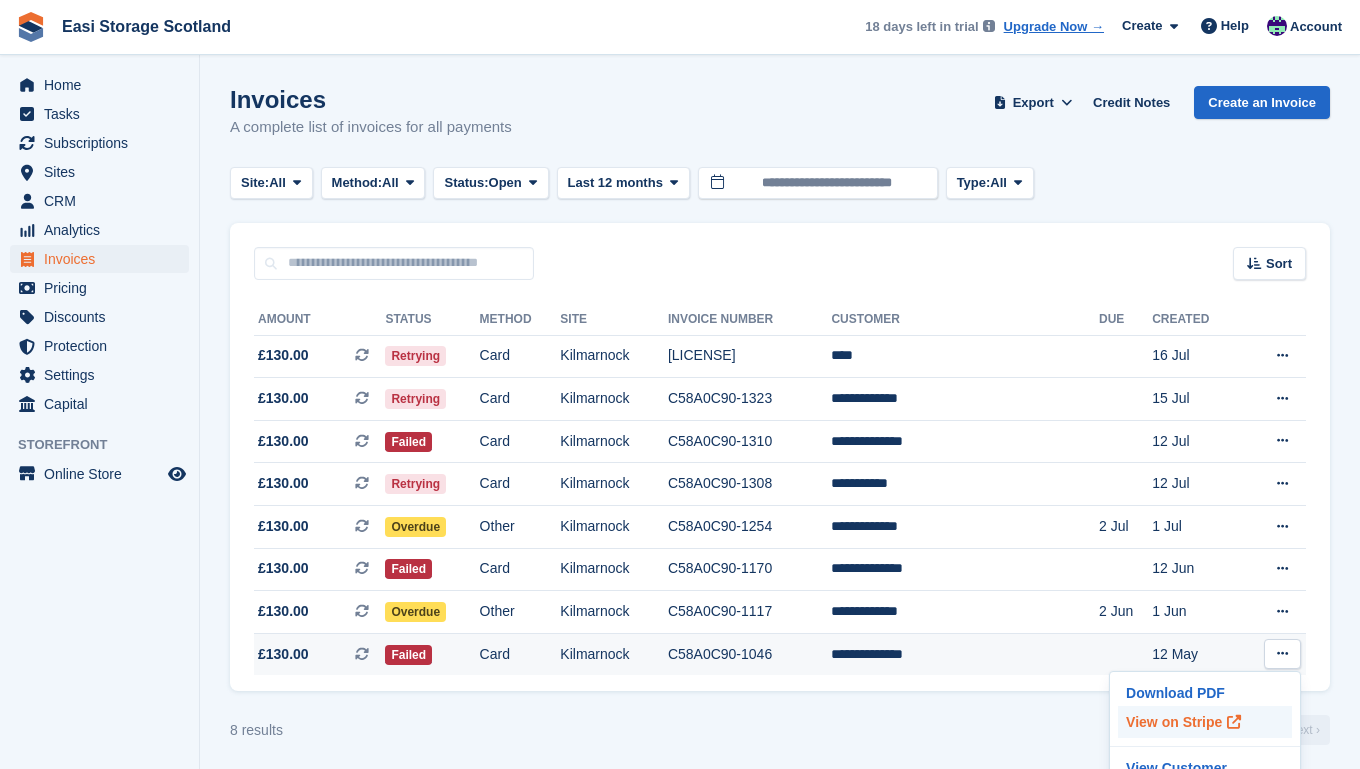 click on "View on Stripe" at bounding box center (1205, 722) 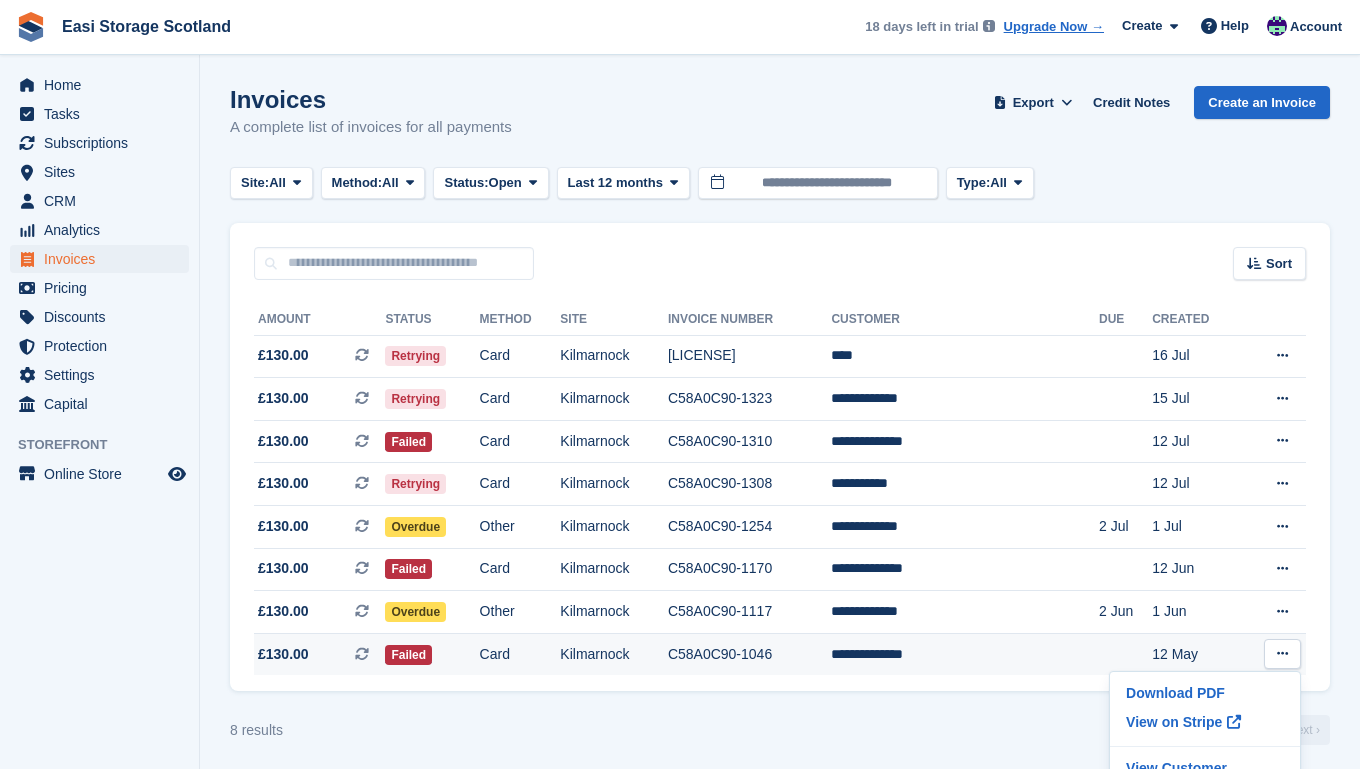 click on "Failed" at bounding box center (432, 654) 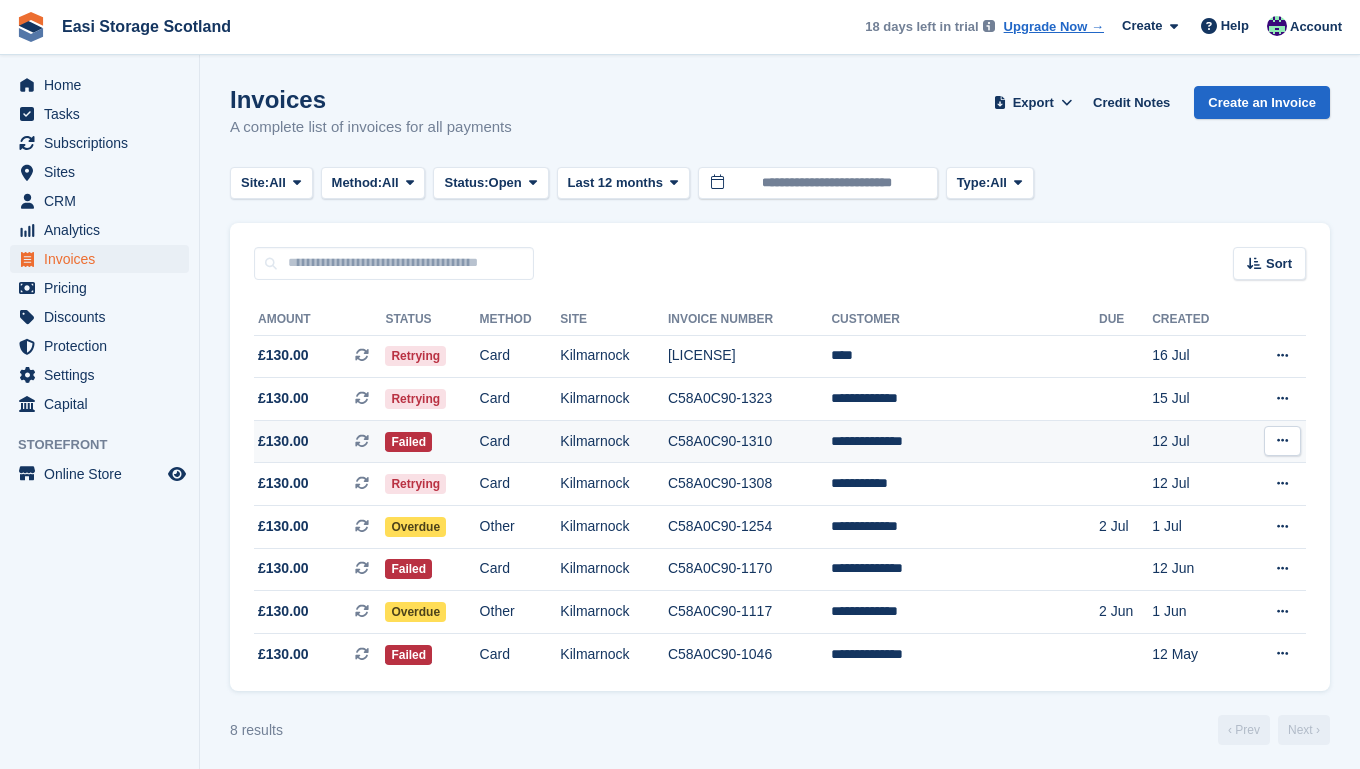 click at bounding box center (1282, 440) 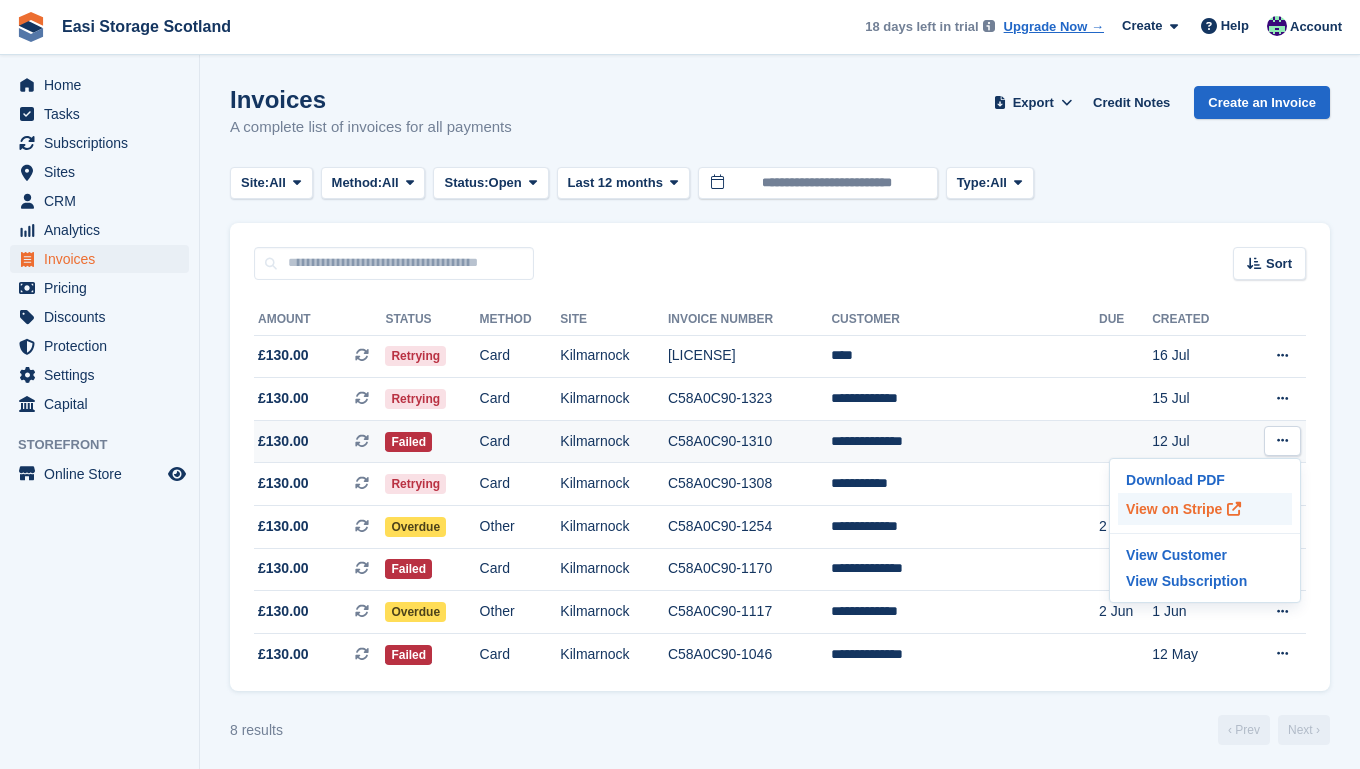 click on "View on Stripe" at bounding box center (1205, 509) 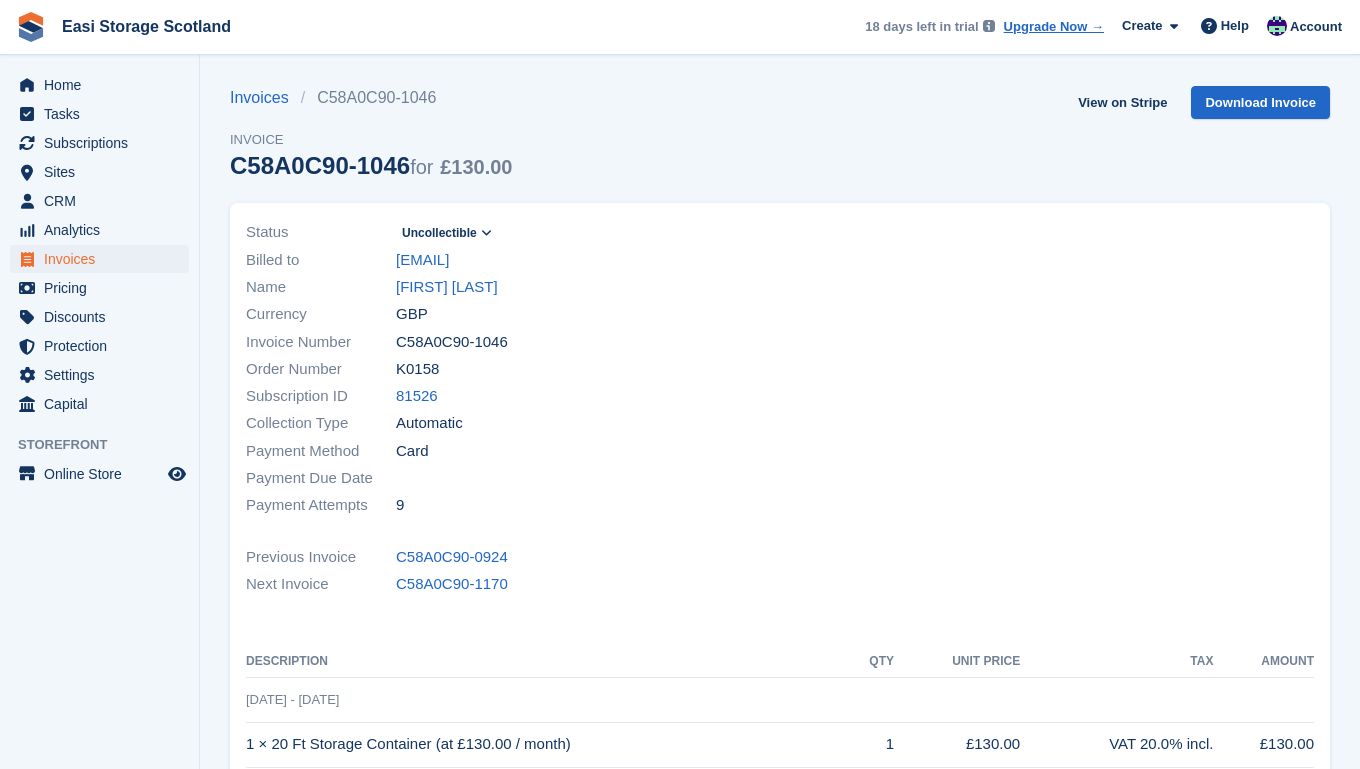 scroll, scrollTop: 0, scrollLeft: 0, axis: both 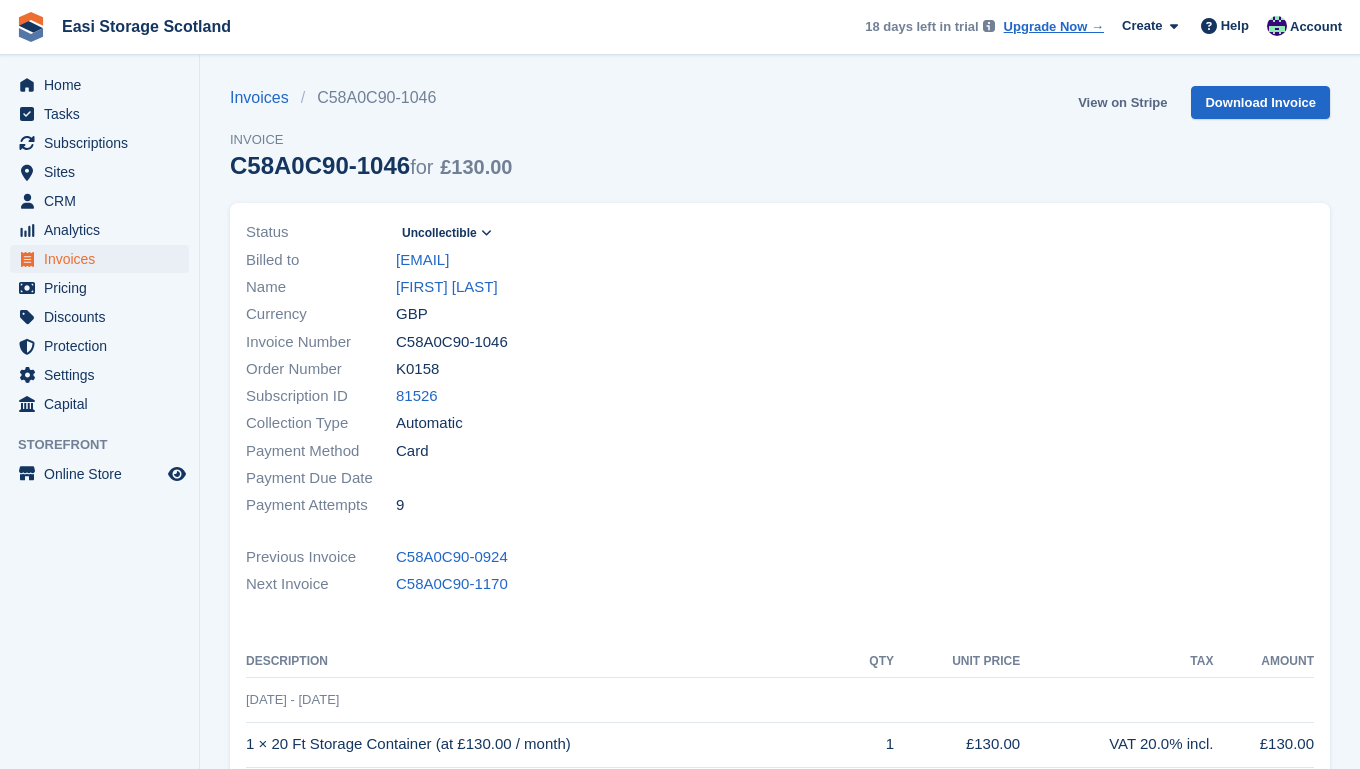 click on "View on Stripe" at bounding box center (1122, 102) 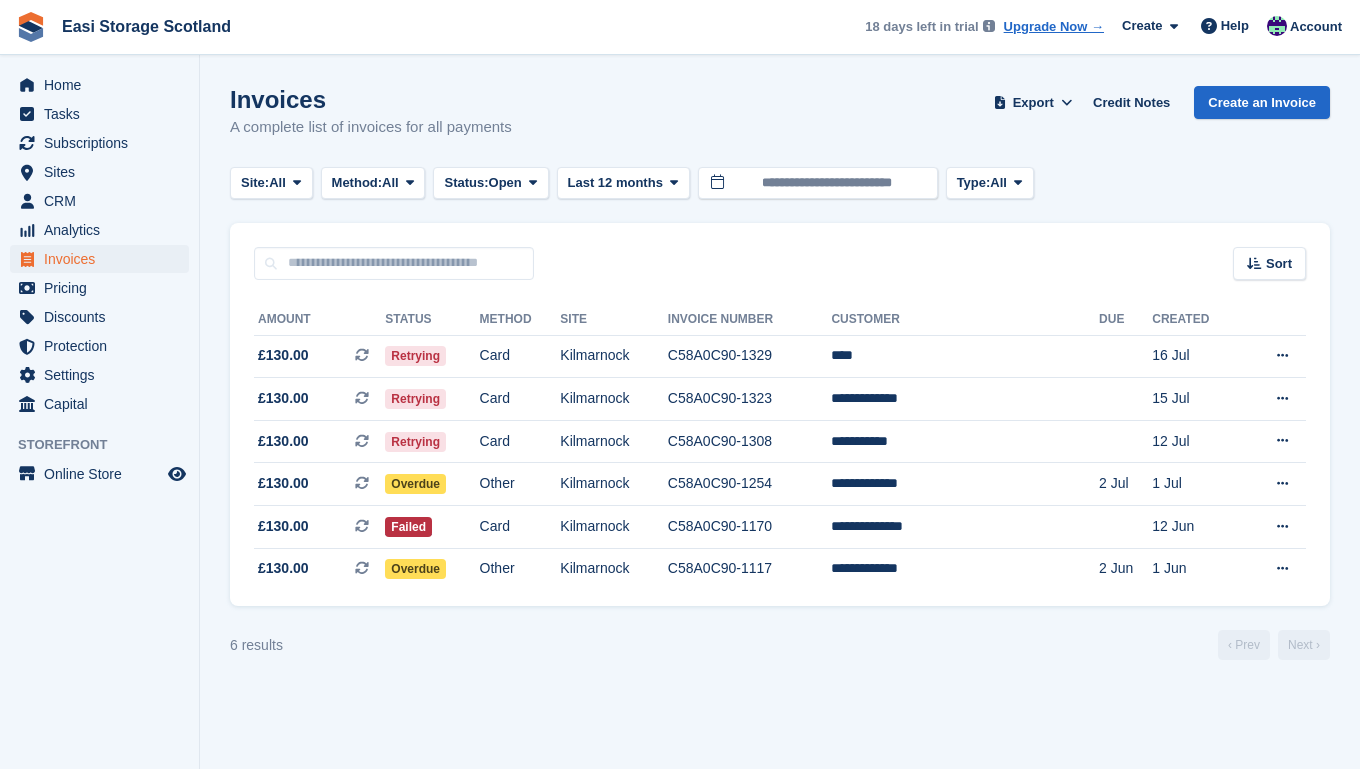 scroll, scrollTop: 0, scrollLeft: 0, axis: both 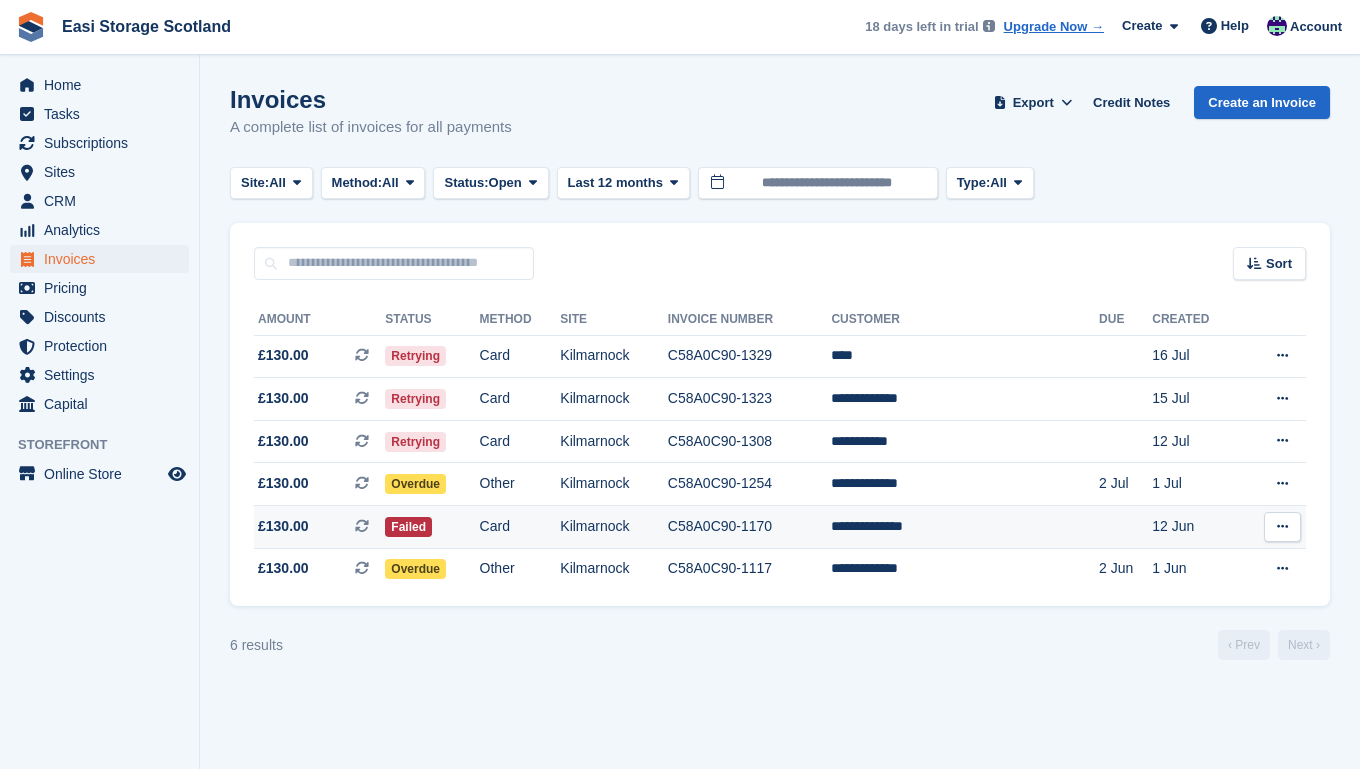 click on "C58A0C90-1170" at bounding box center (750, 527) 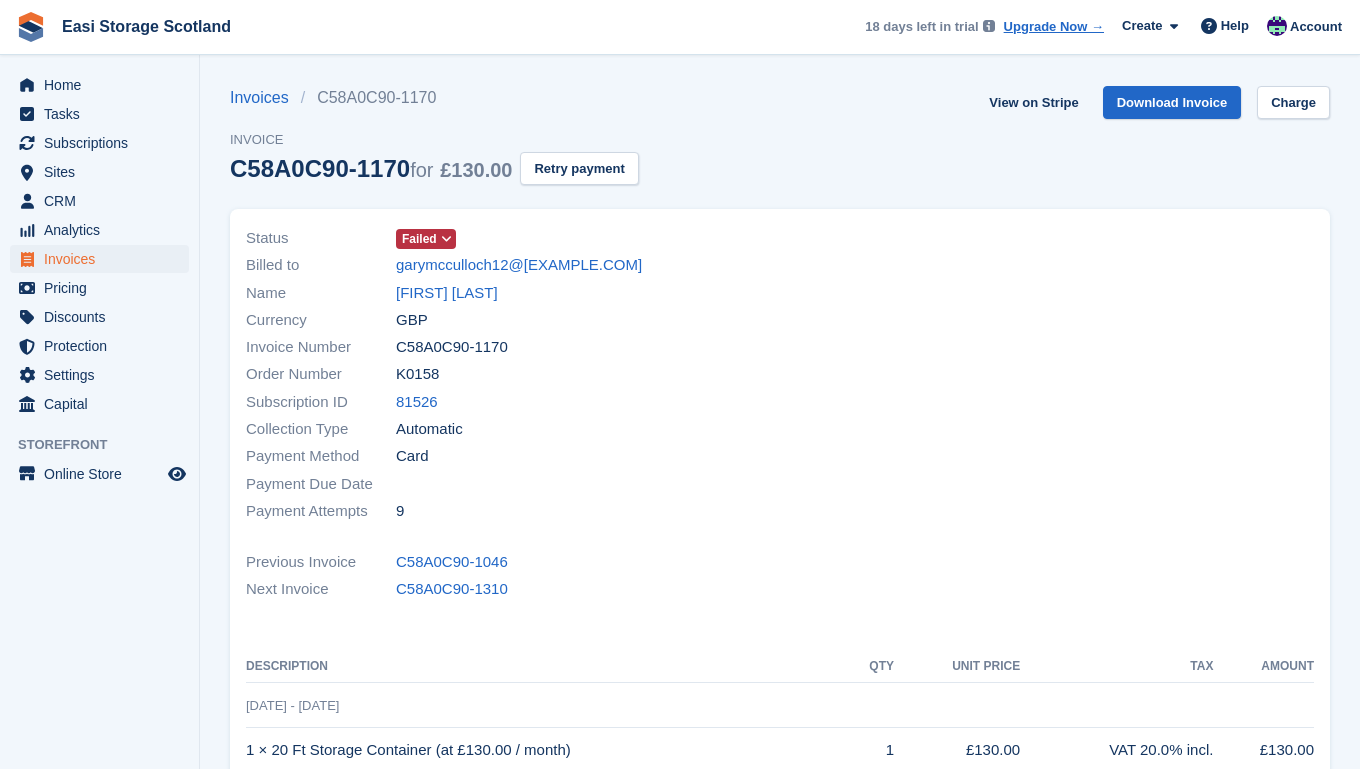 scroll, scrollTop: 0, scrollLeft: 0, axis: both 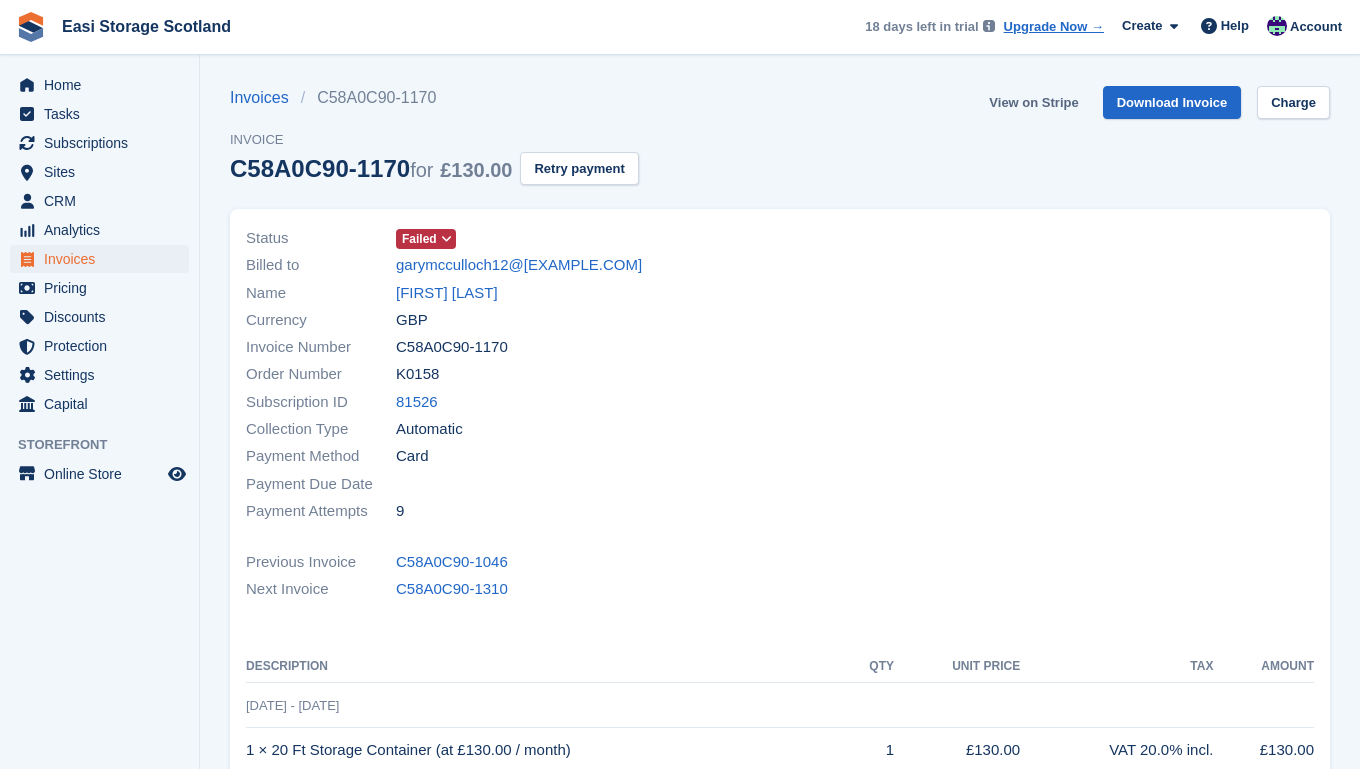 click on "View on Stripe" at bounding box center (1033, 102) 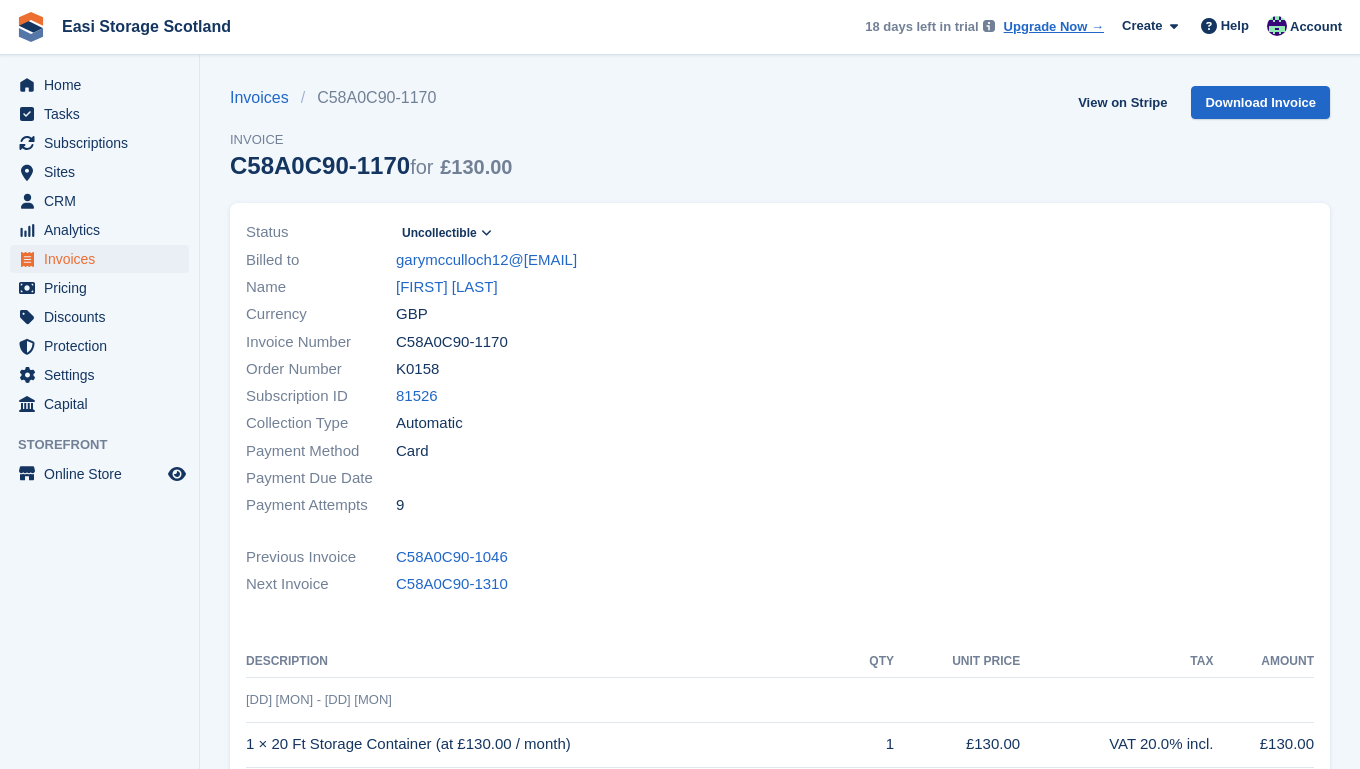 scroll, scrollTop: 0, scrollLeft: 0, axis: both 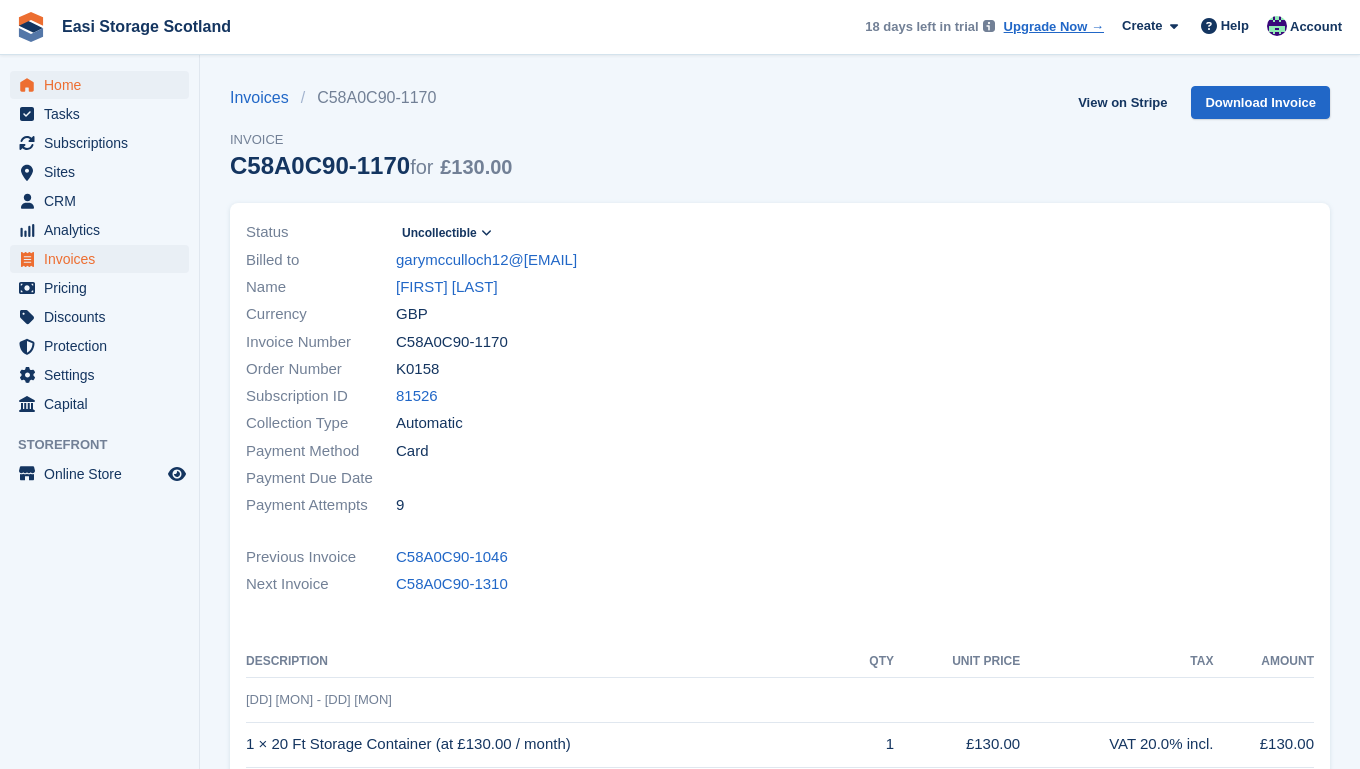 click on "Home" at bounding box center [104, 85] 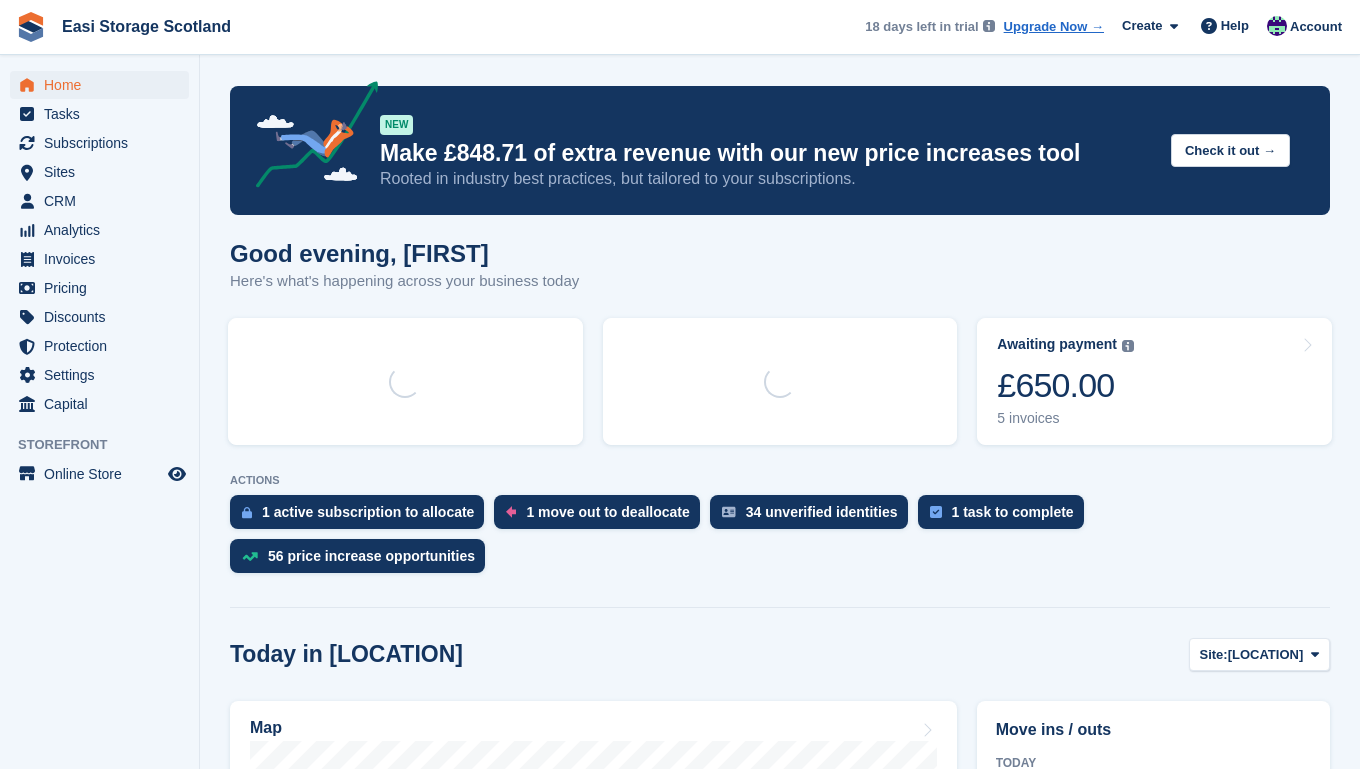 scroll, scrollTop: 0, scrollLeft: 0, axis: both 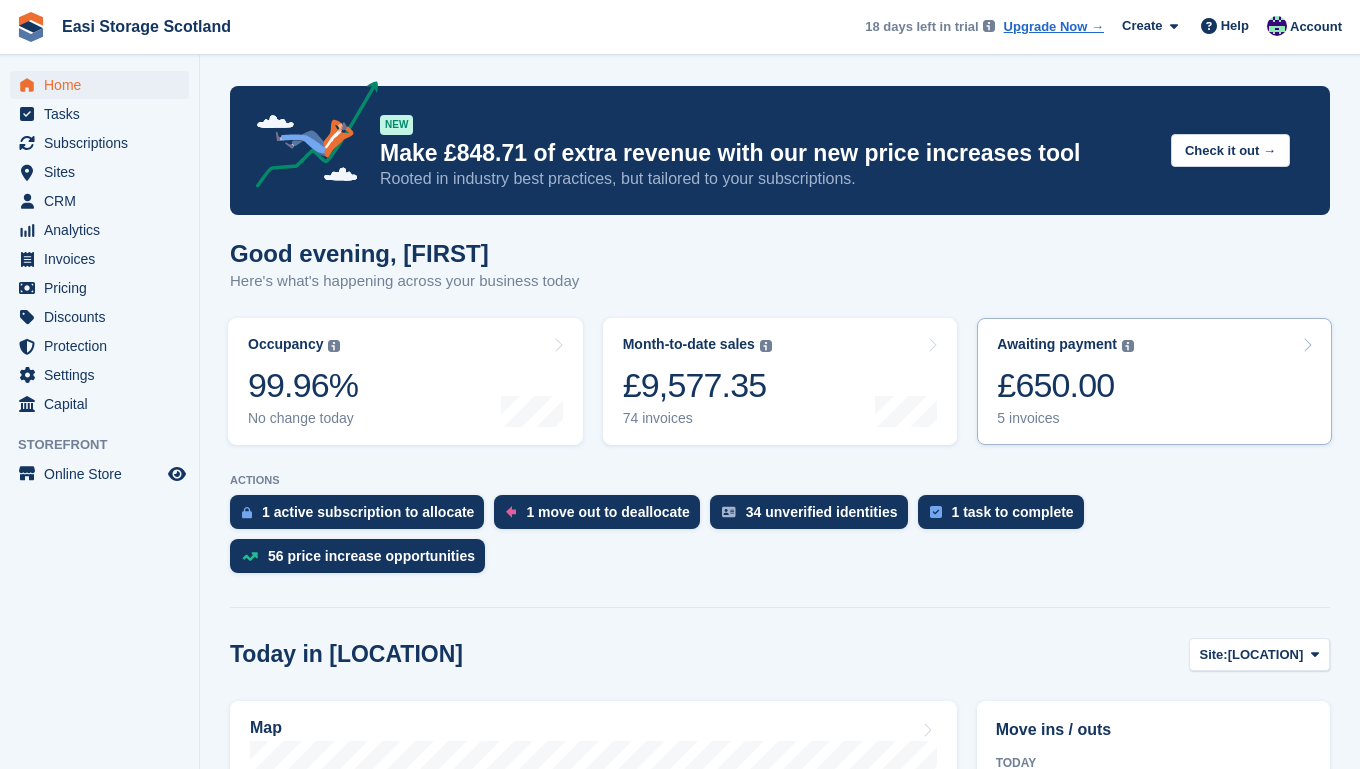 click on "Awaiting payment
The total outstanding balance on all open invoices.
£650.00
5 invoices" at bounding box center (1154, 381) 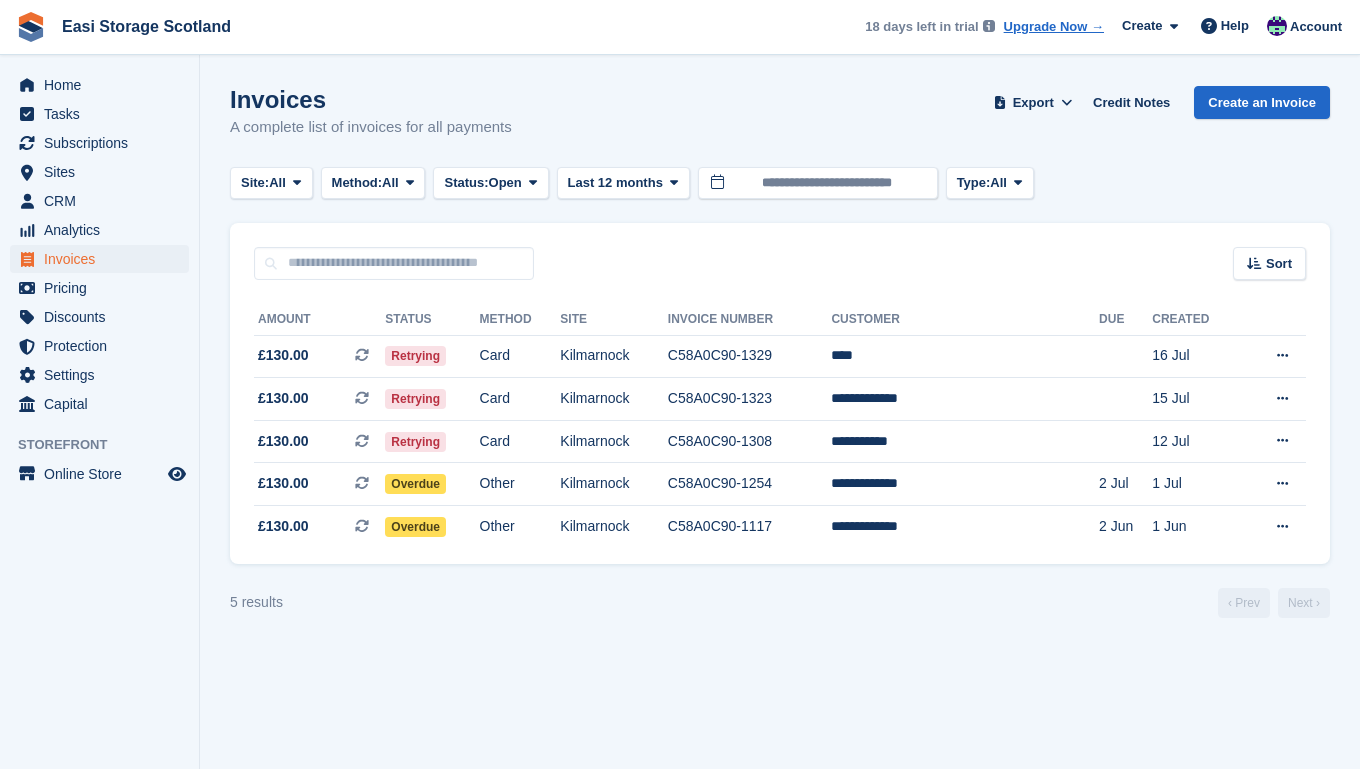 scroll, scrollTop: 0, scrollLeft: 0, axis: both 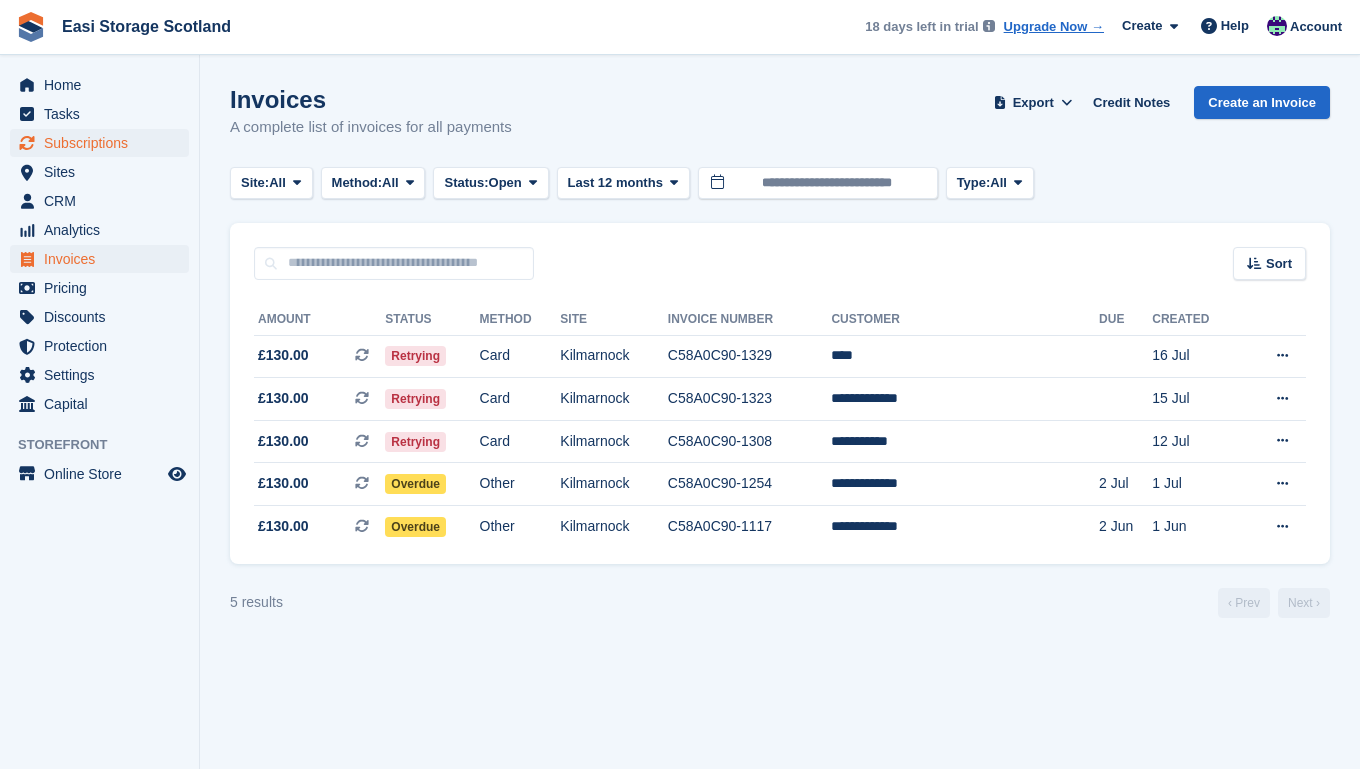 click on "Subscriptions" at bounding box center (104, 143) 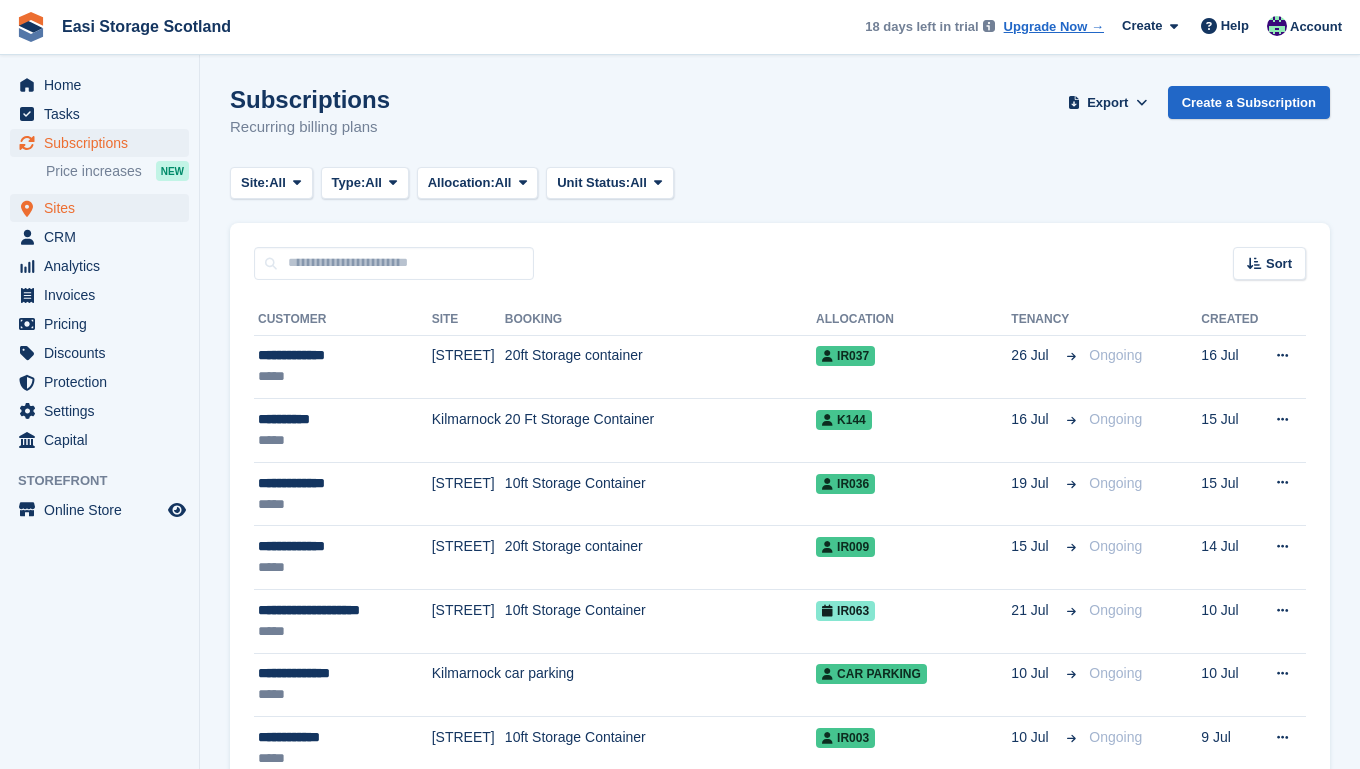 click on "Sites" at bounding box center (104, 208) 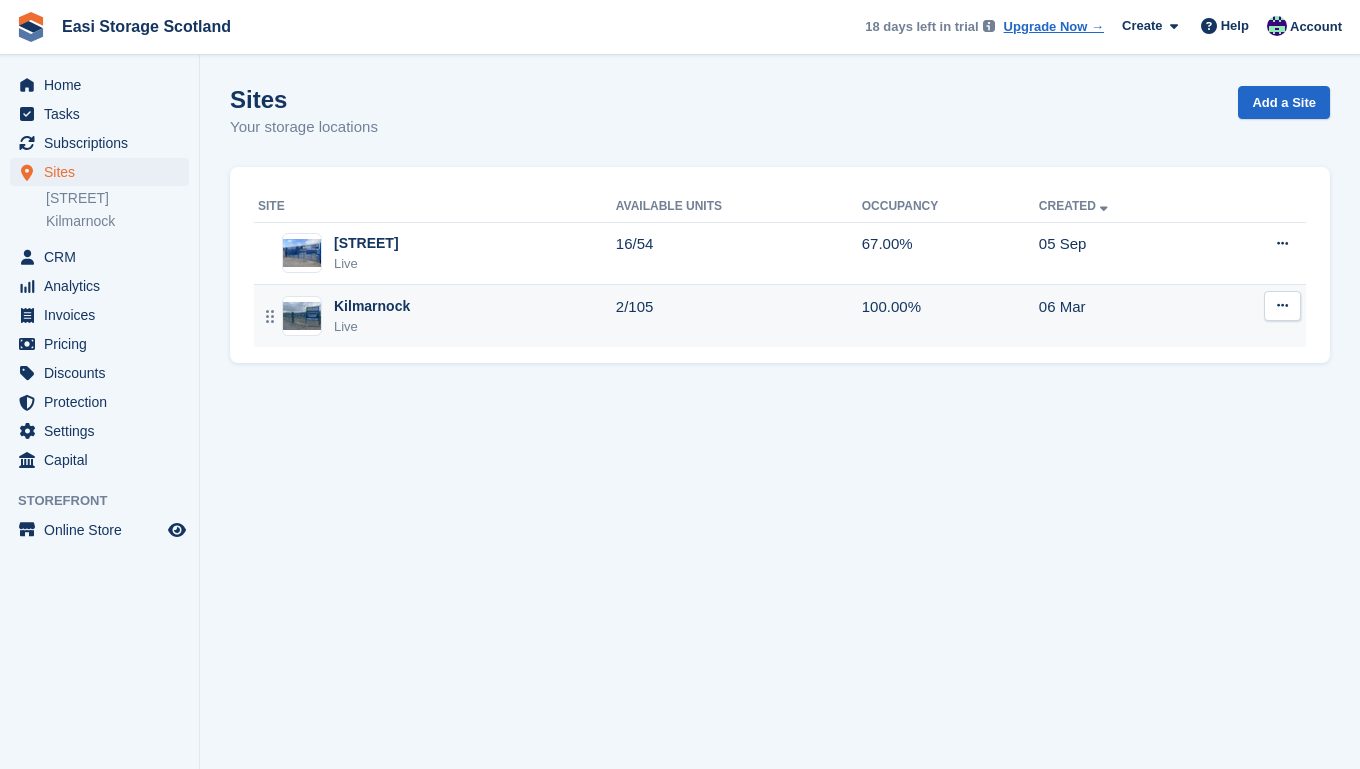 scroll, scrollTop: 0, scrollLeft: 0, axis: both 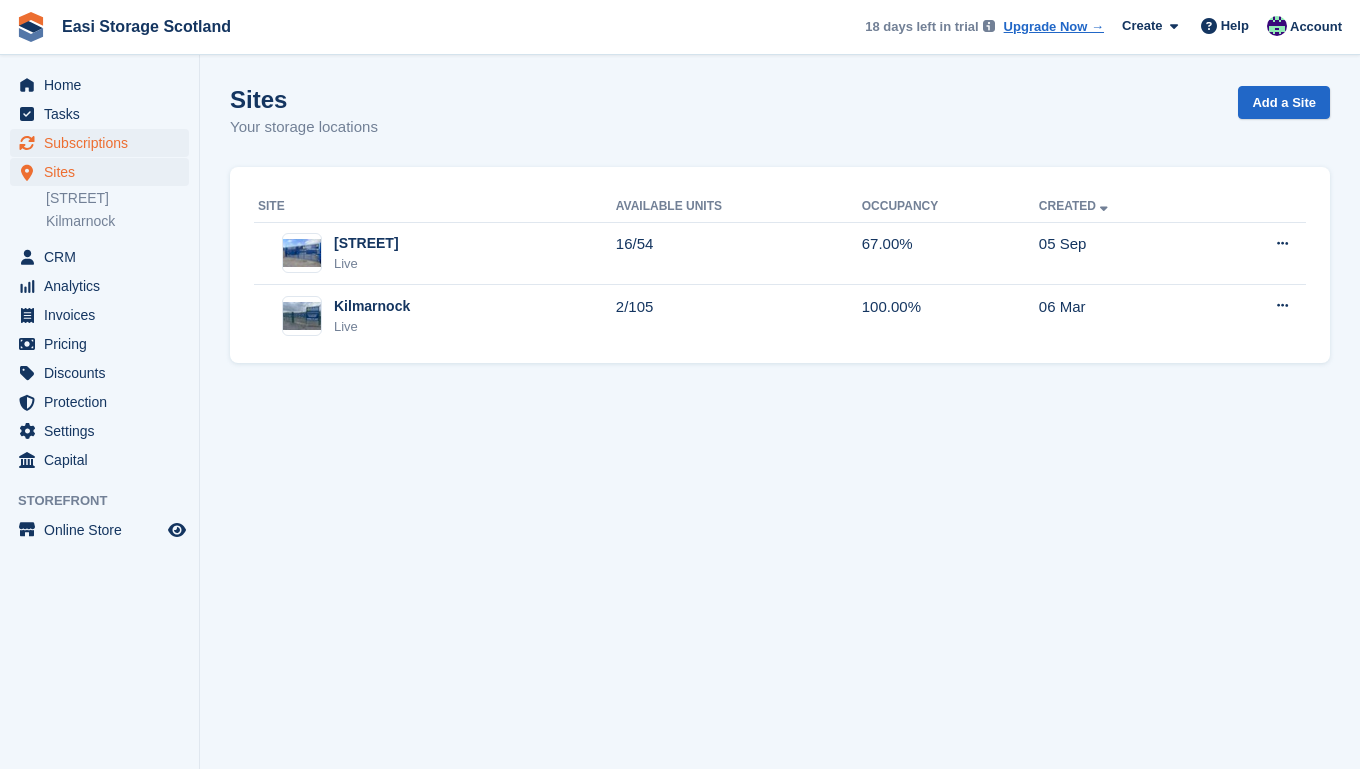 click on "Subscriptions" at bounding box center [104, 143] 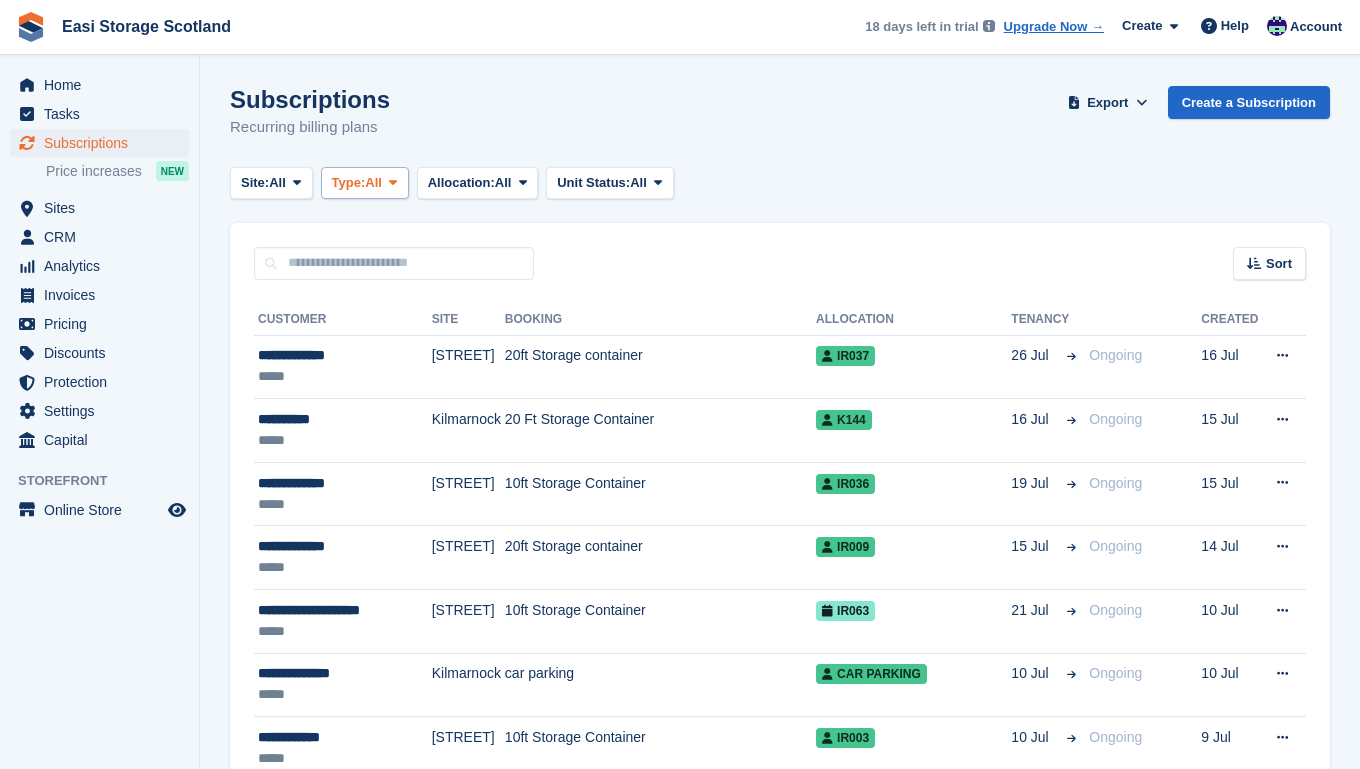 click at bounding box center [393, 182] 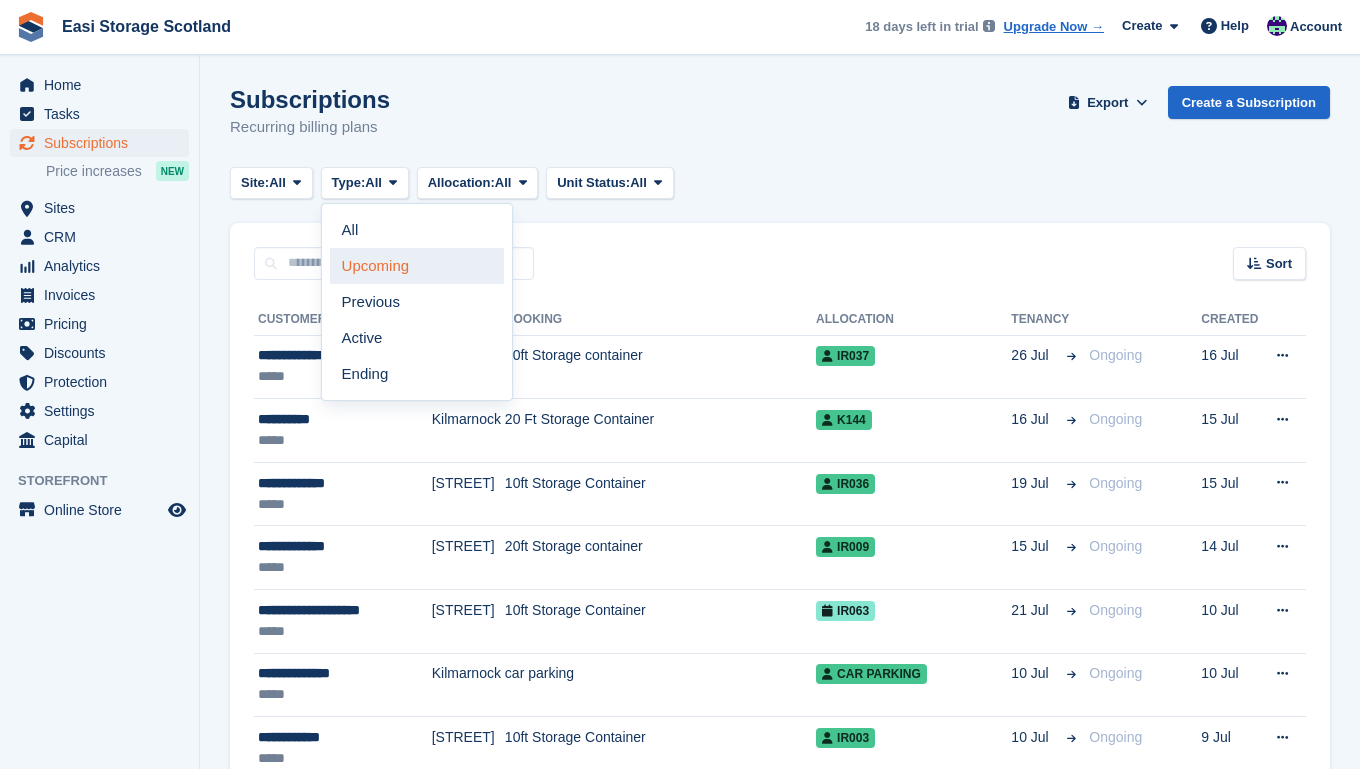 click on "Upcoming" at bounding box center [417, 266] 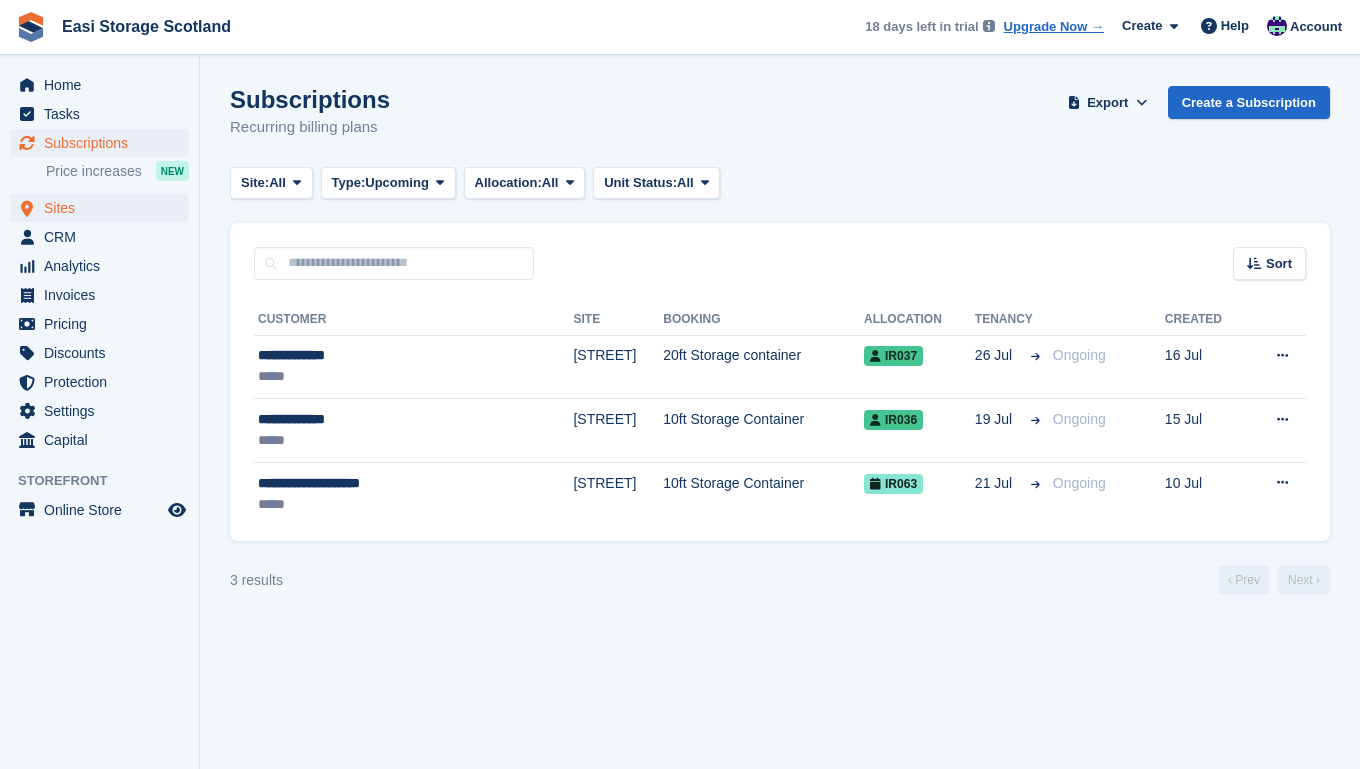 click on "Sites" at bounding box center (104, 208) 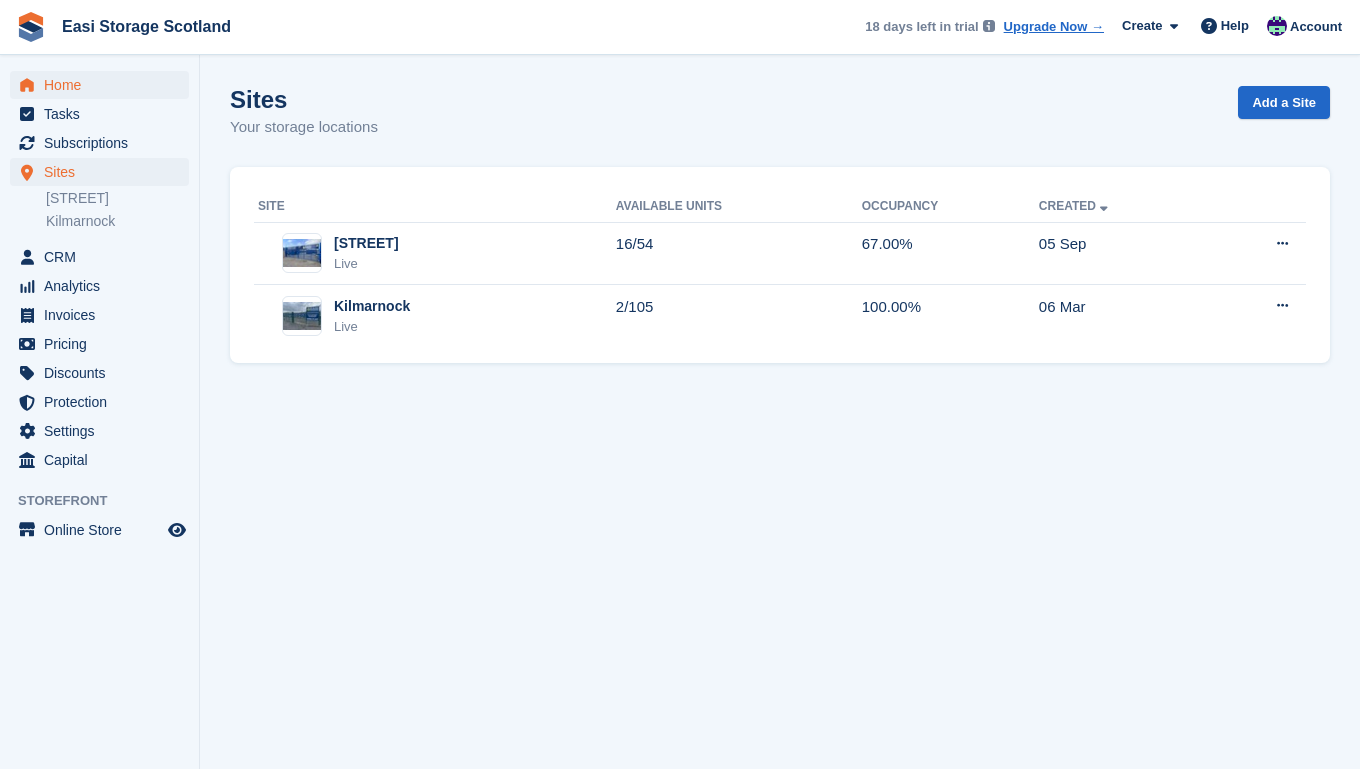 click on "Home" at bounding box center (104, 85) 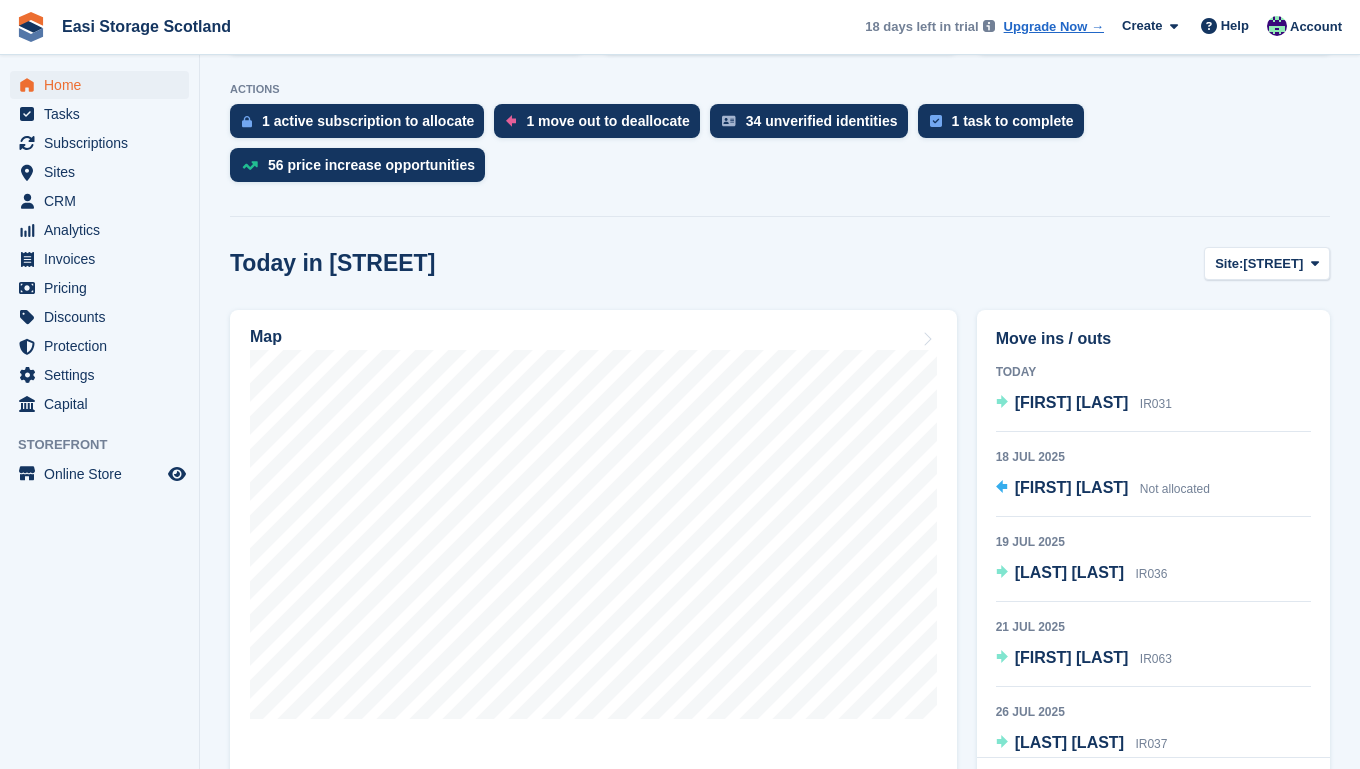 scroll, scrollTop: 389, scrollLeft: 0, axis: vertical 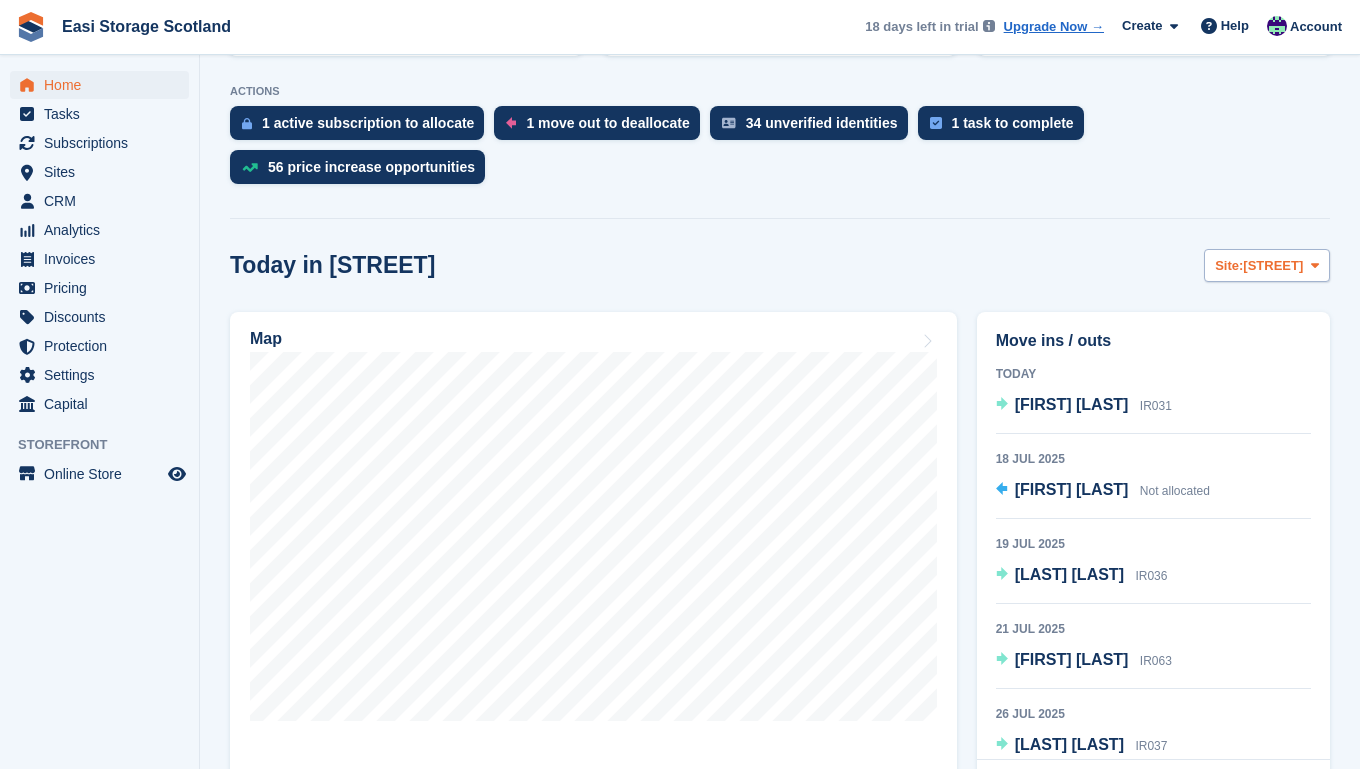 click at bounding box center [1315, 265] 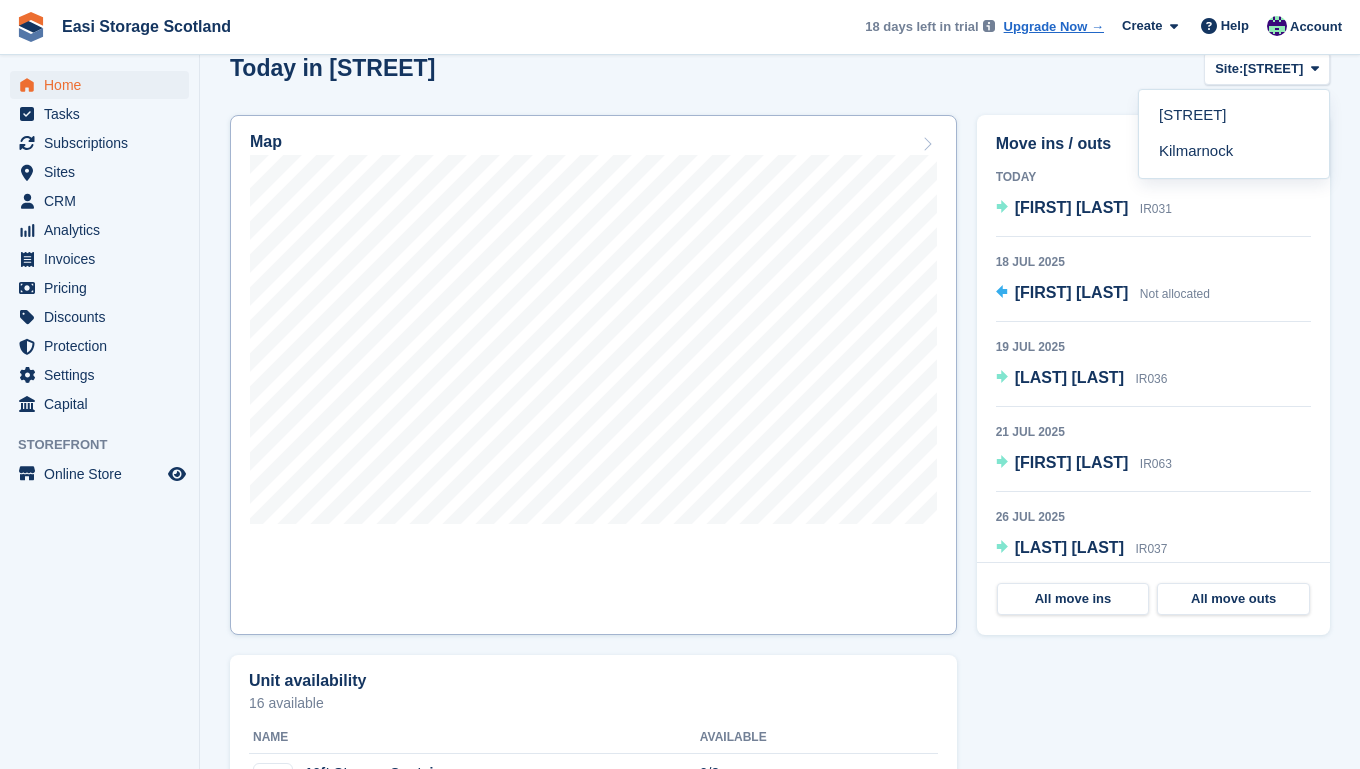 scroll, scrollTop: 594, scrollLeft: 0, axis: vertical 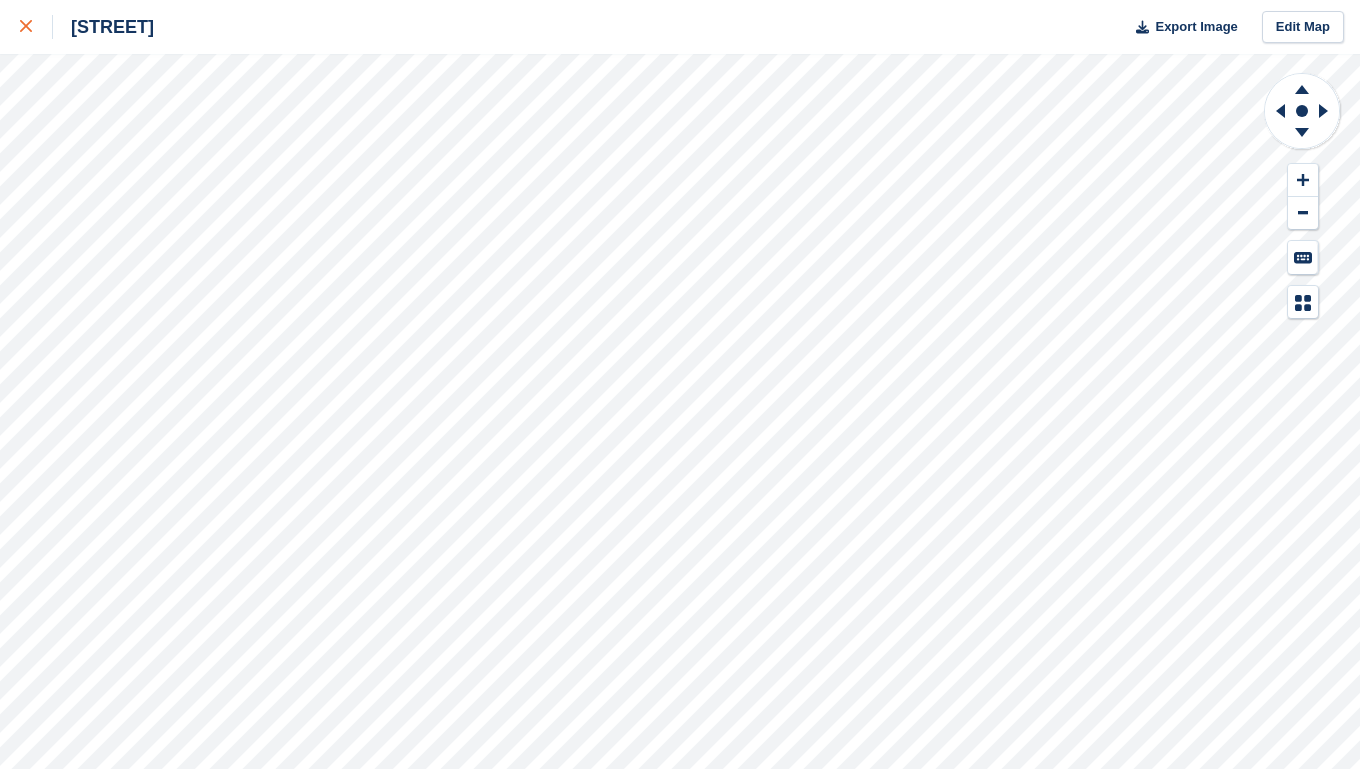 click 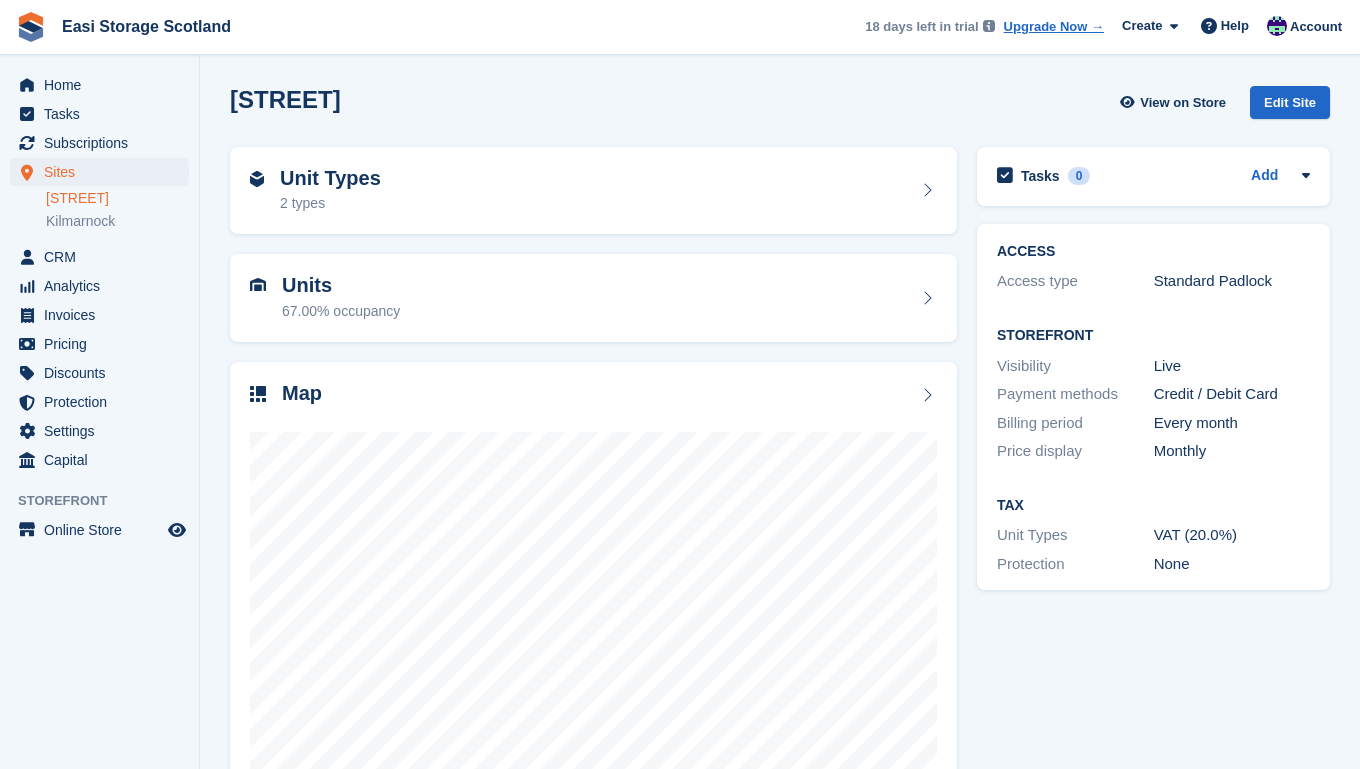 scroll, scrollTop: 0, scrollLeft: 0, axis: both 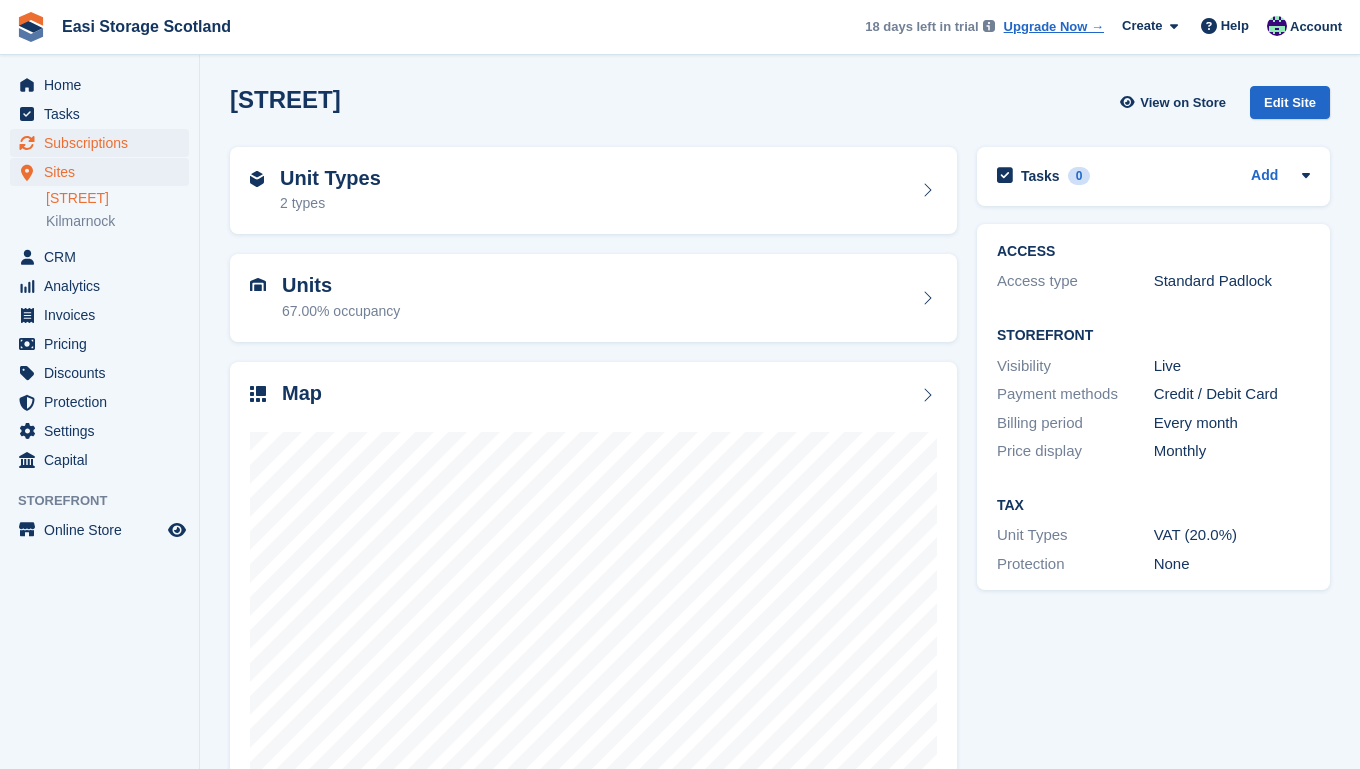 click on "Subscriptions" at bounding box center (104, 143) 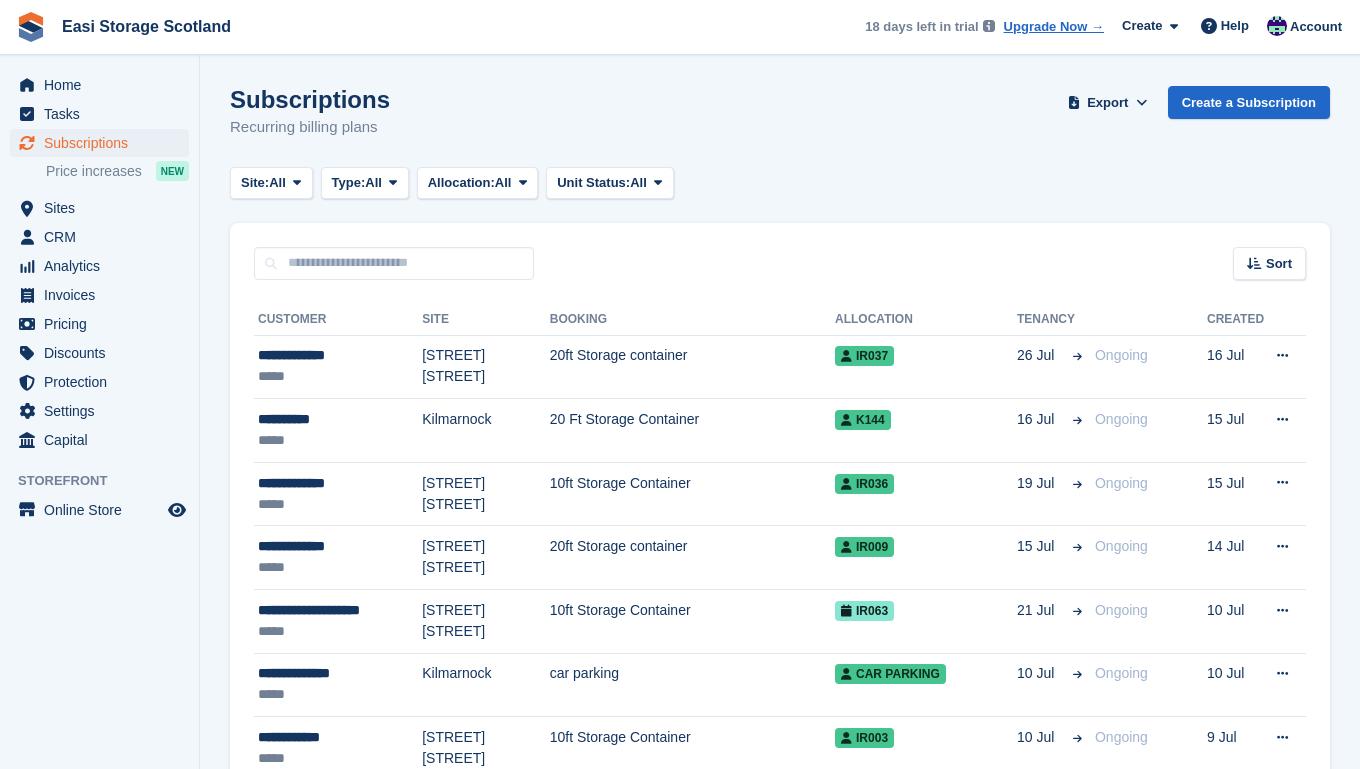 scroll, scrollTop: 0, scrollLeft: 0, axis: both 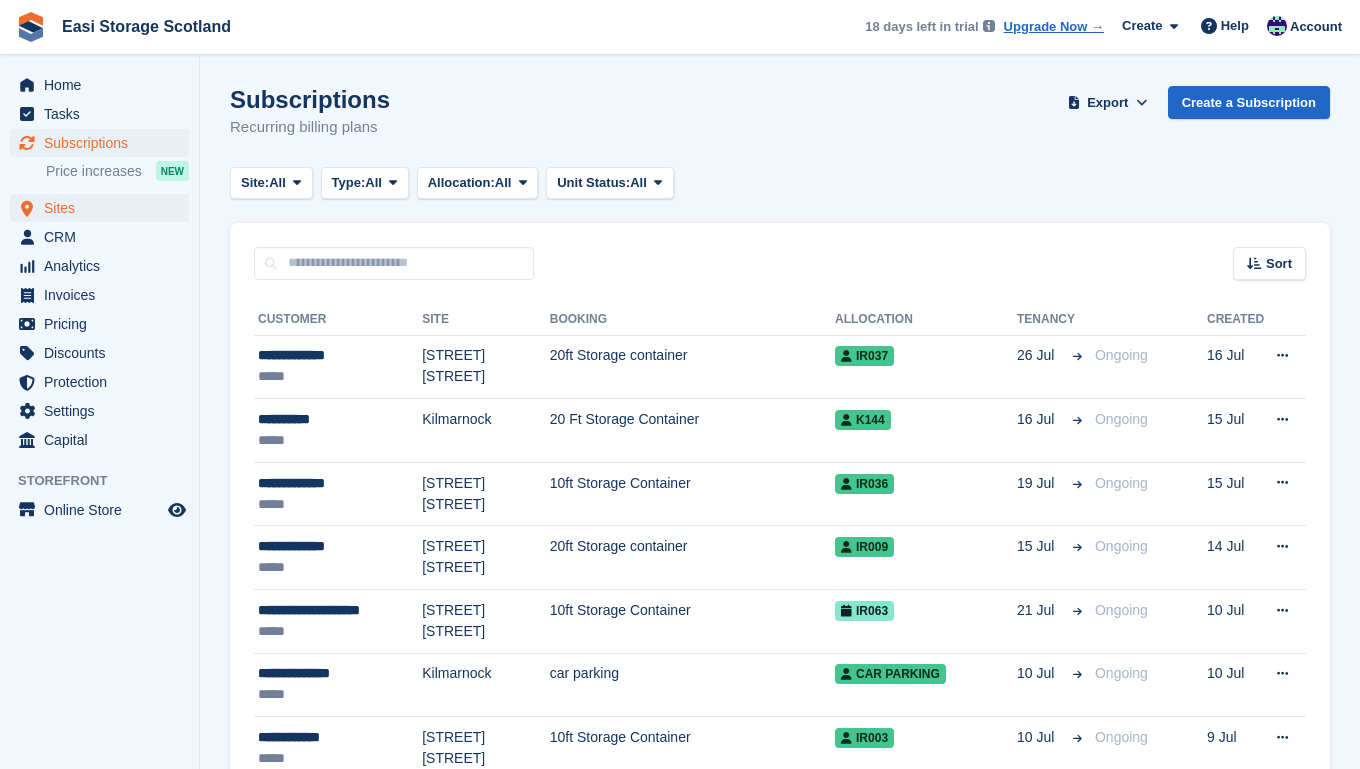 click on "Sites" at bounding box center (104, 208) 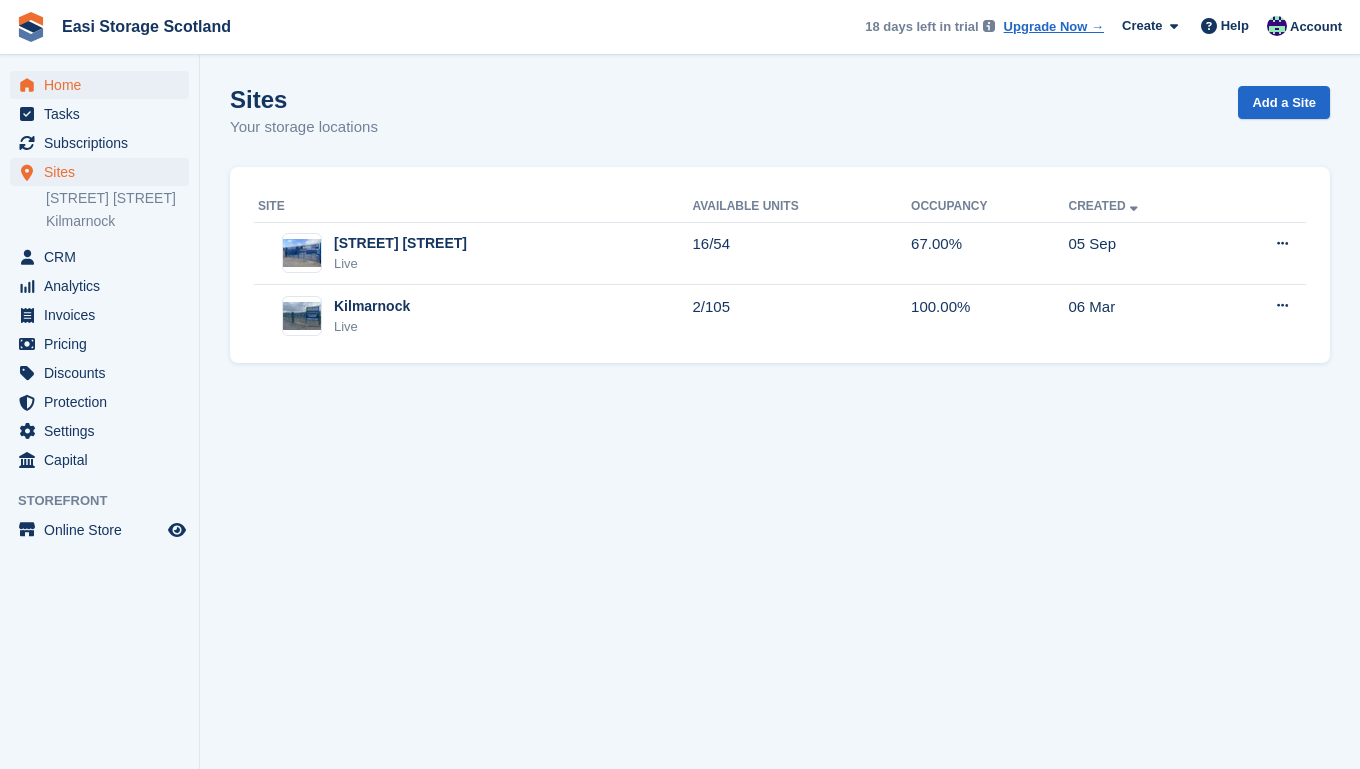 click on "Home" at bounding box center (104, 85) 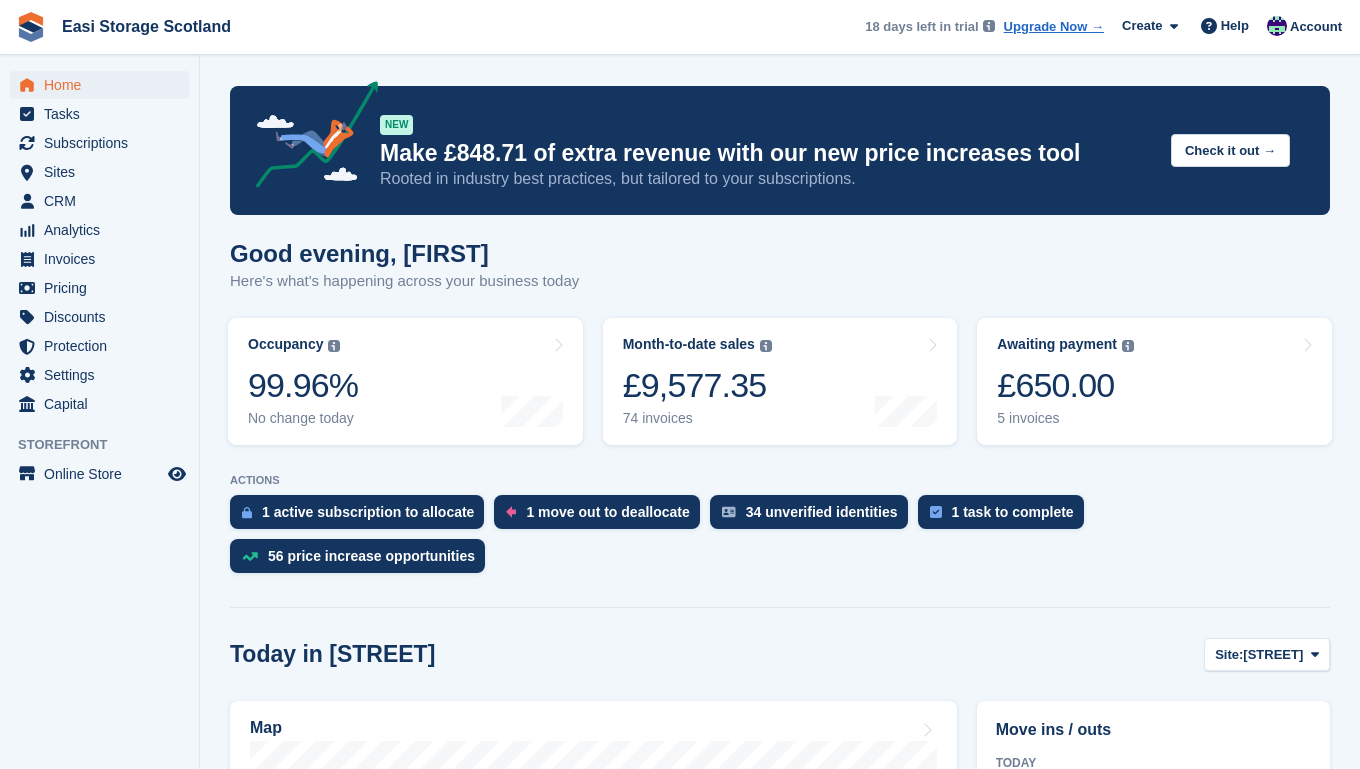 scroll, scrollTop: 0, scrollLeft: 0, axis: both 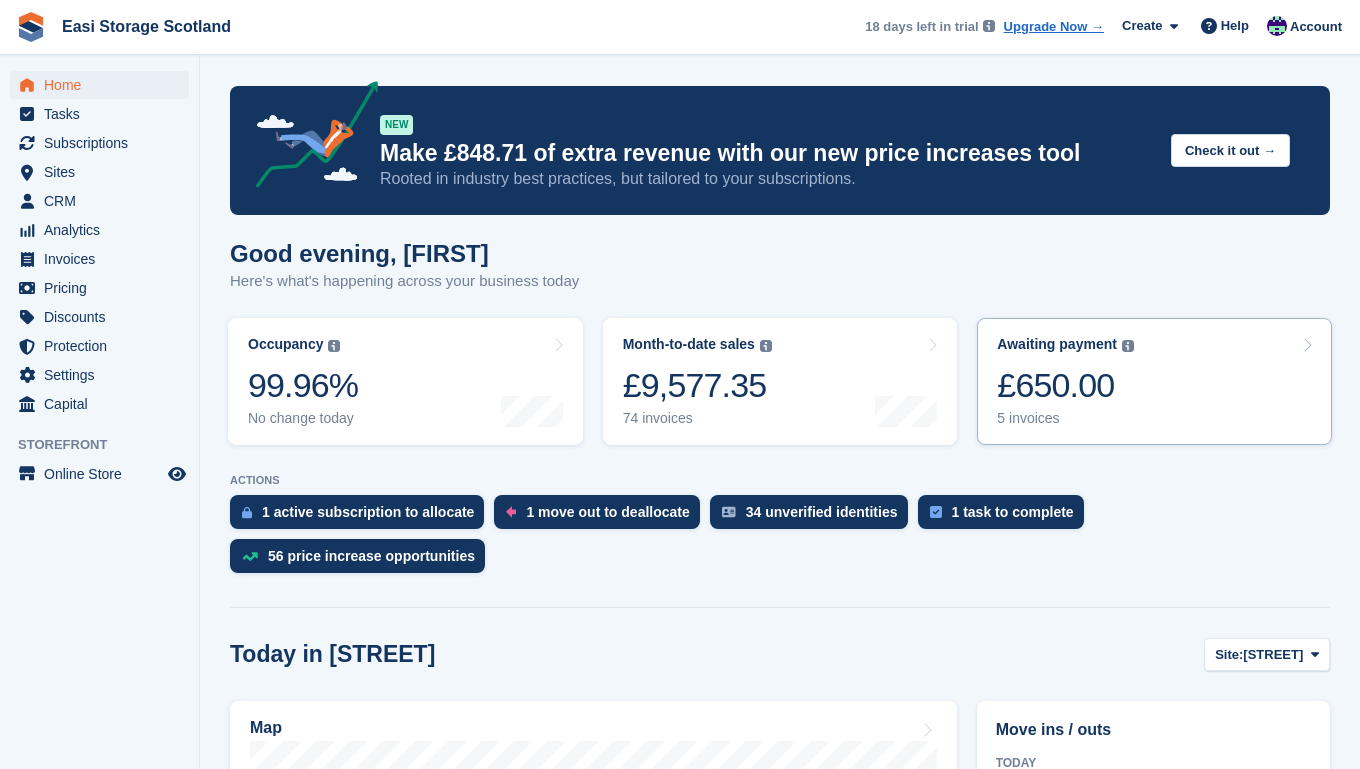click on "Awaiting payment
The total outstanding balance on all open invoices.
£650.00
5 invoices" at bounding box center [1154, 381] 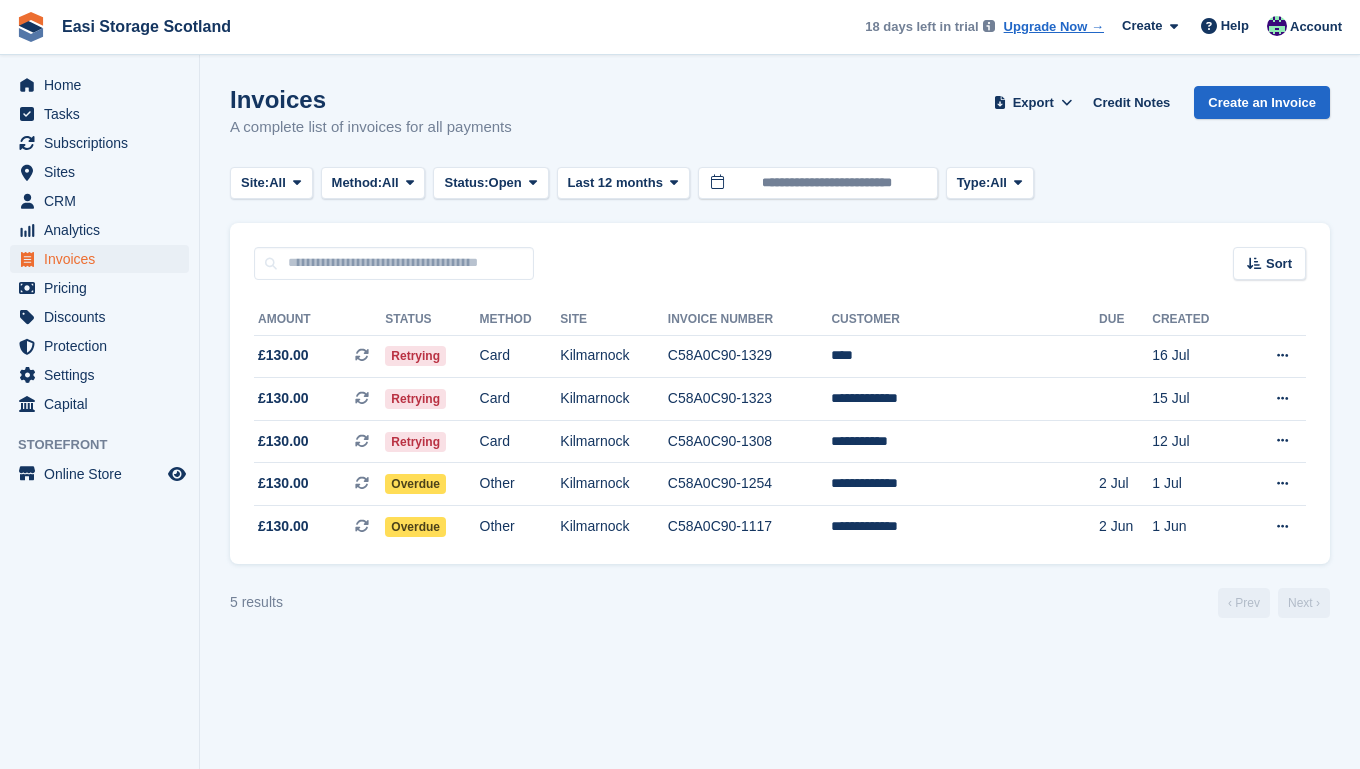scroll, scrollTop: 0, scrollLeft: 0, axis: both 